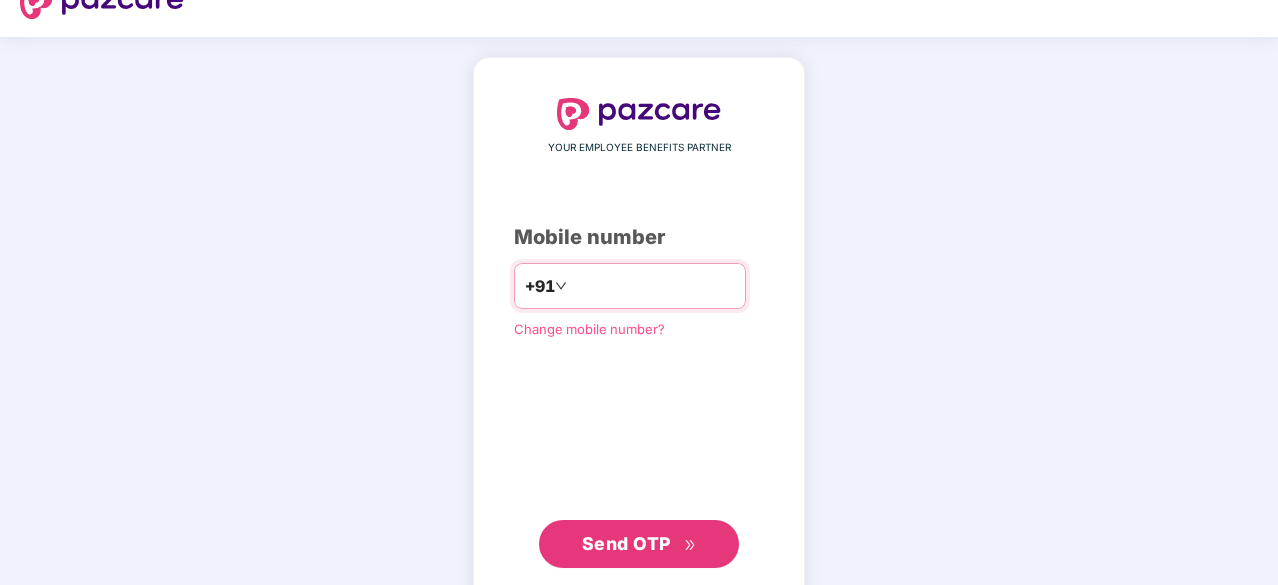 scroll, scrollTop: 76, scrollLeft: 0, axis: vertical 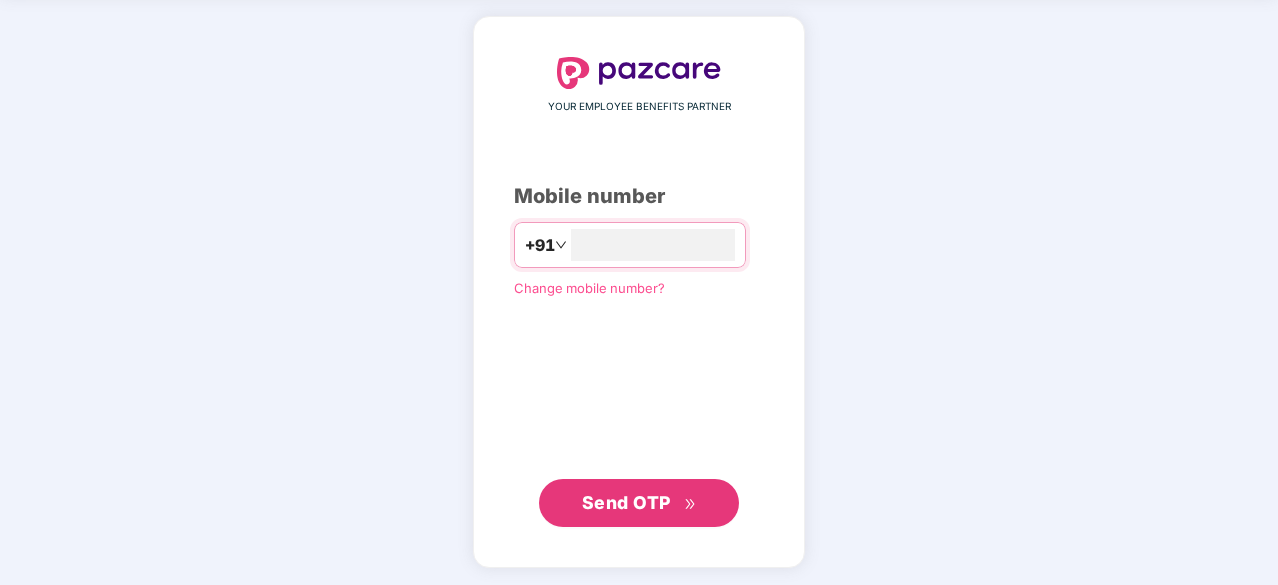 type on "**********" 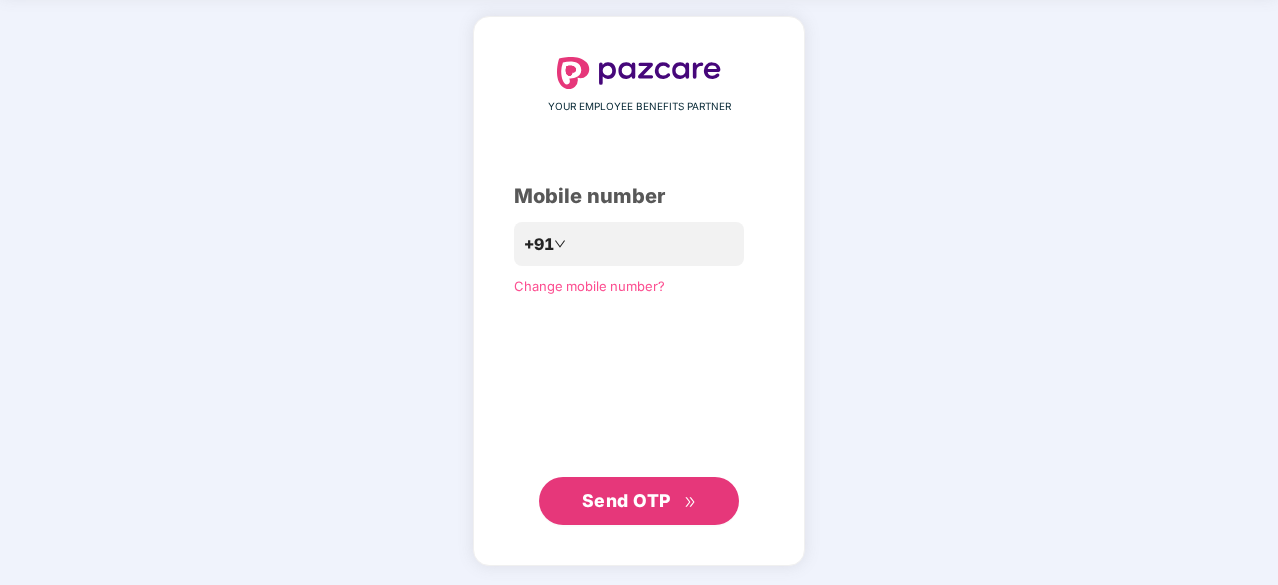 scroll, scrollTop: 75, scrollLeft: 0, axis: vertical 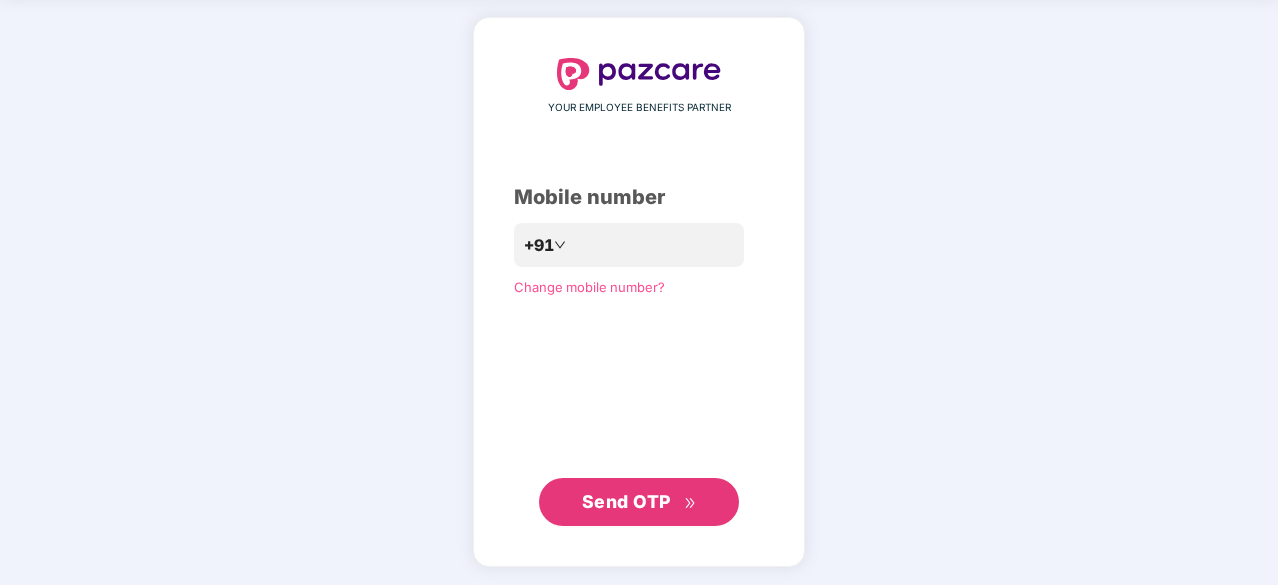 click on "Send OTP" at bounding box center (626, 501) 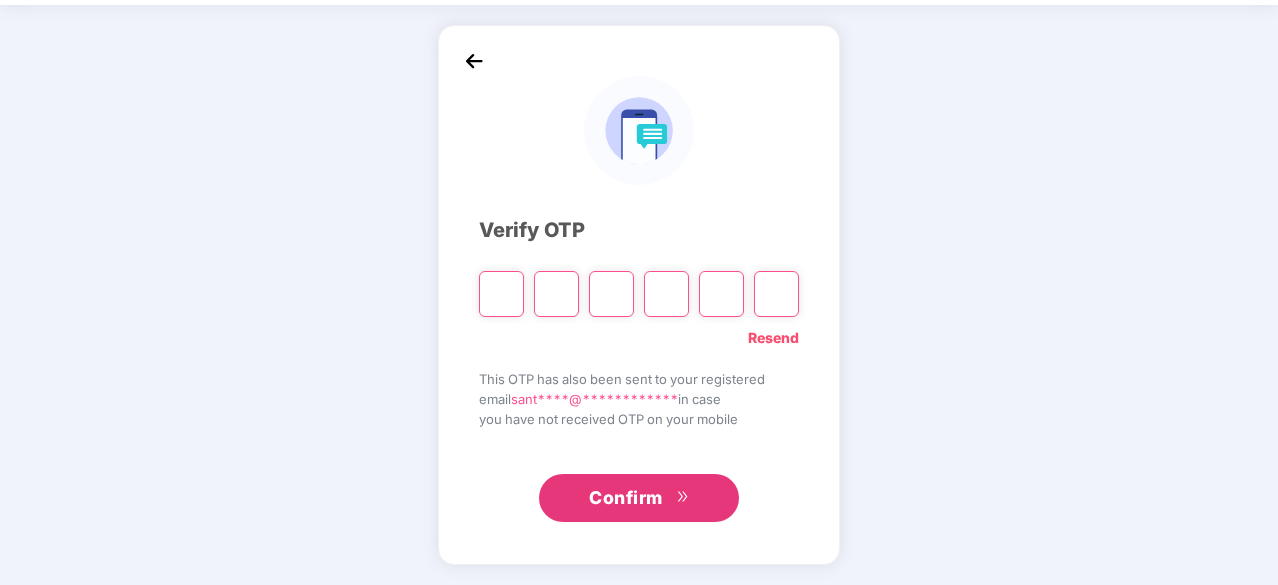 scroll, scrollTop: 66, scrollLeft: 0, axis: vertical 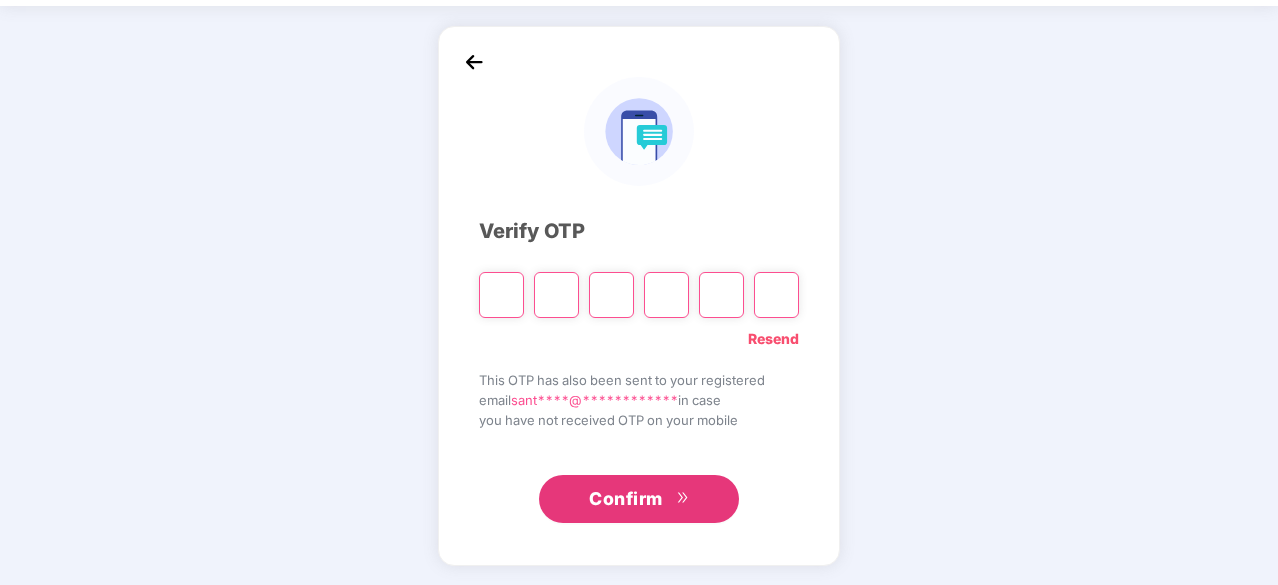 type on "*" 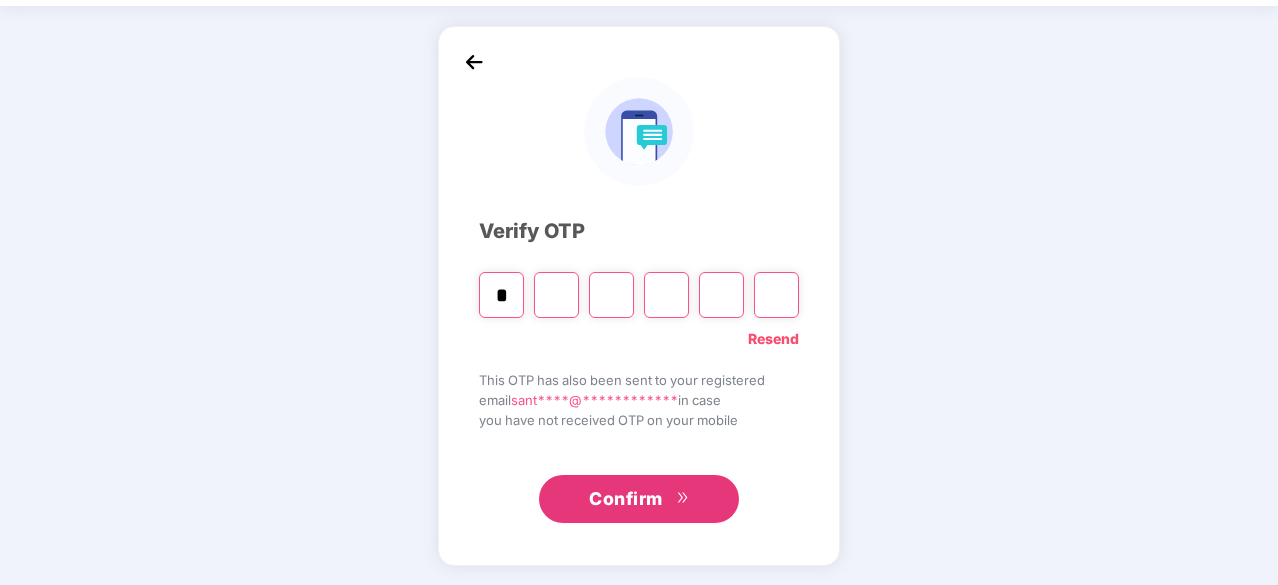 type on "*" 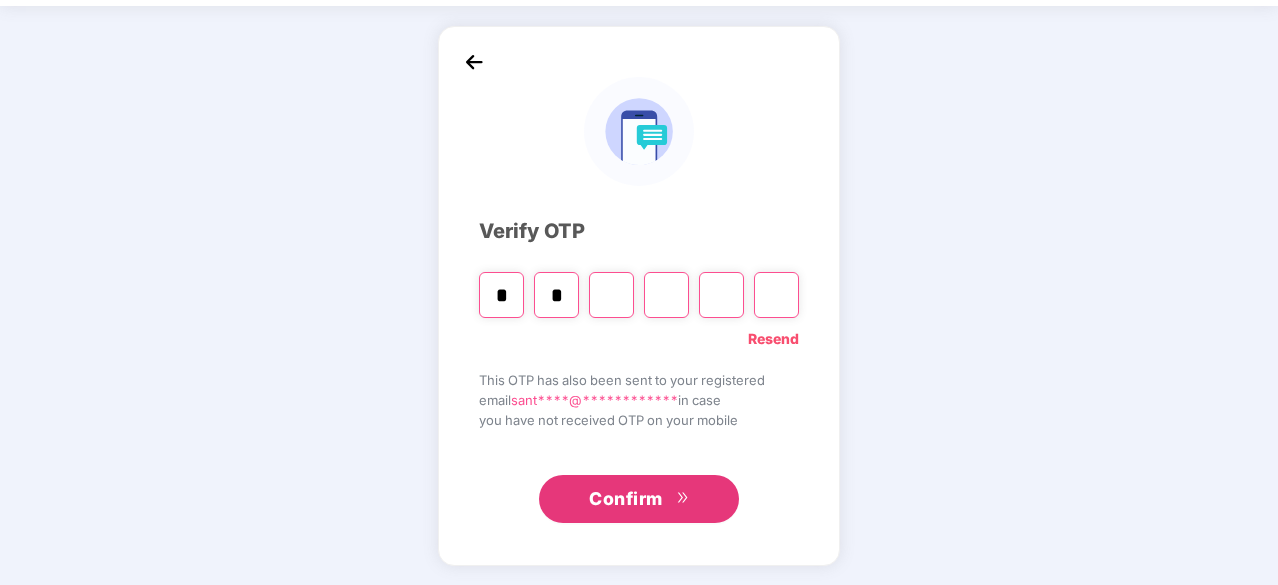 type on "*" 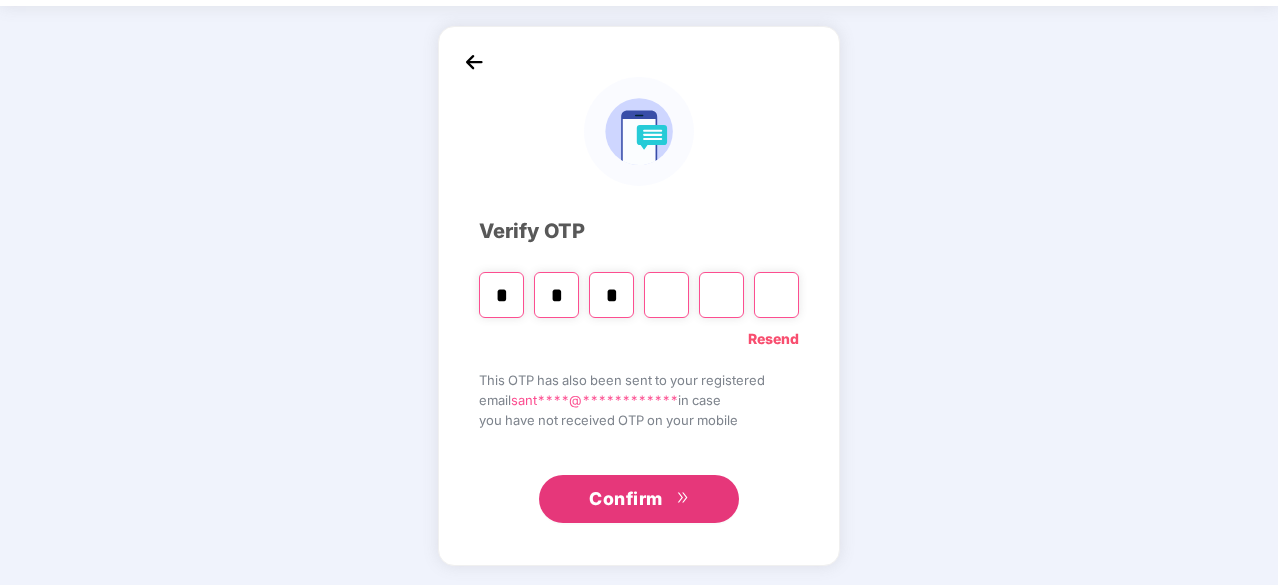type on "*" 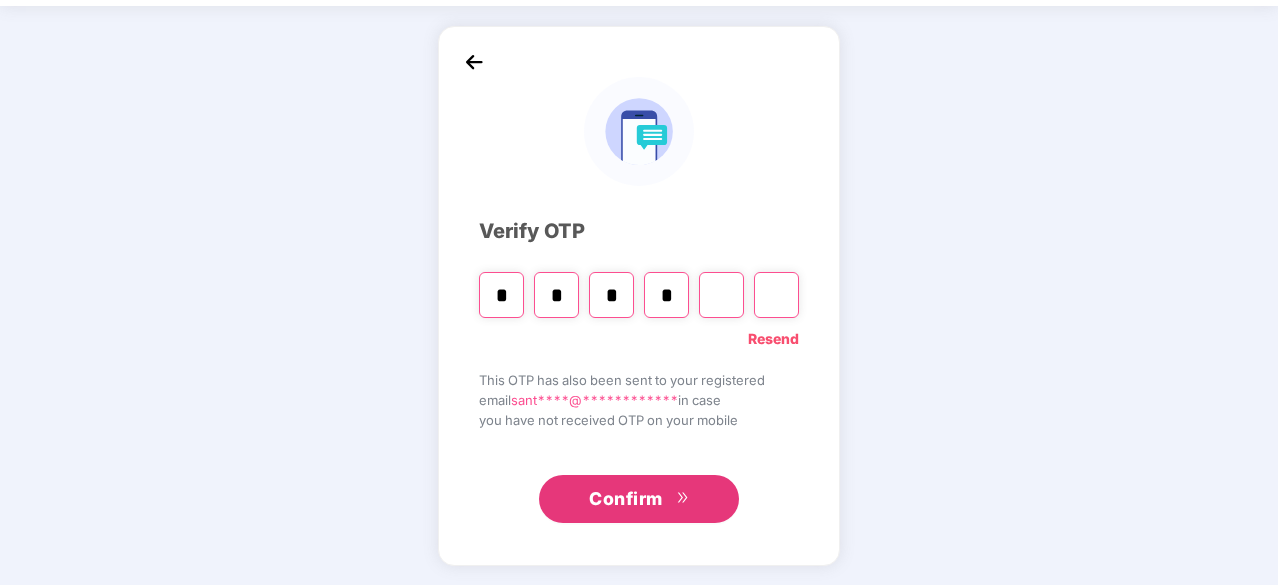 type on "*" 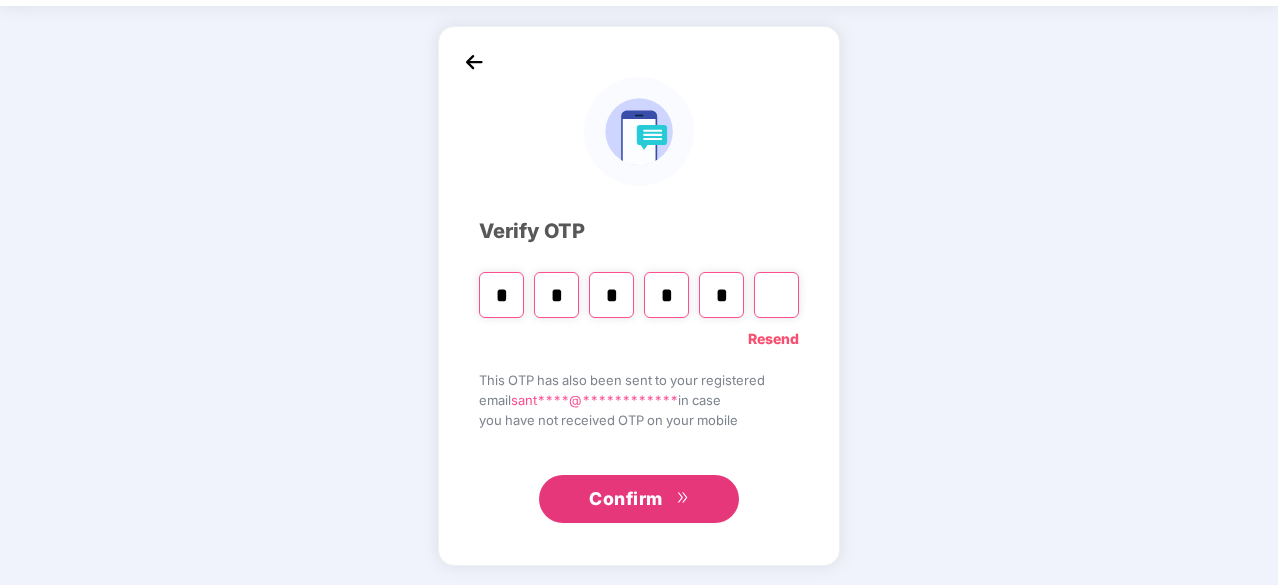 type 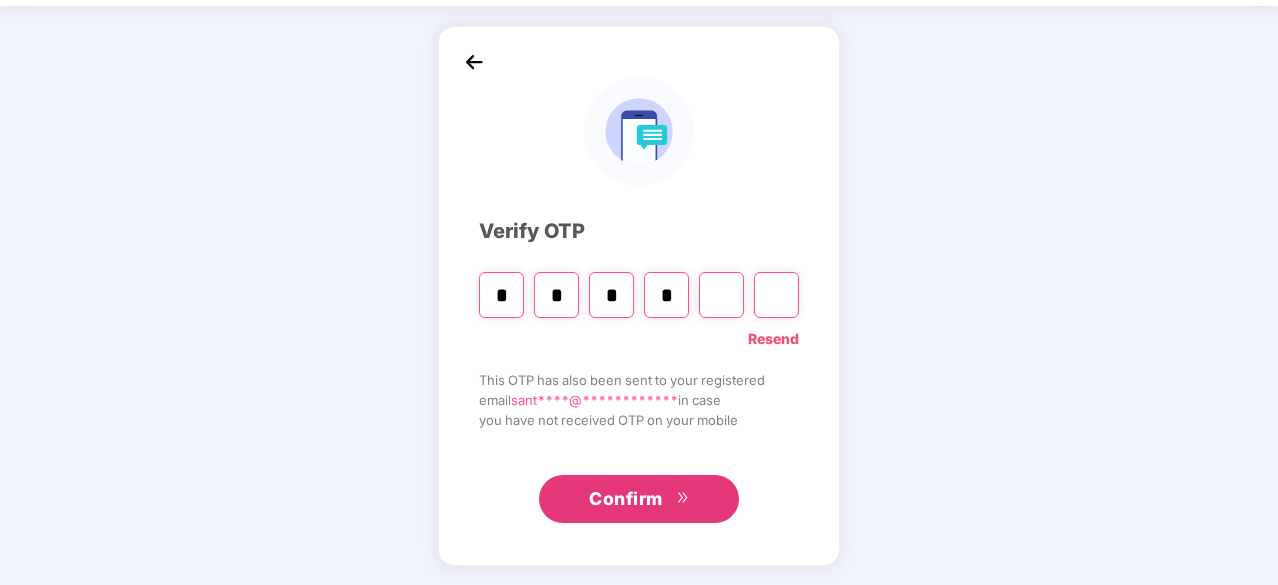 type 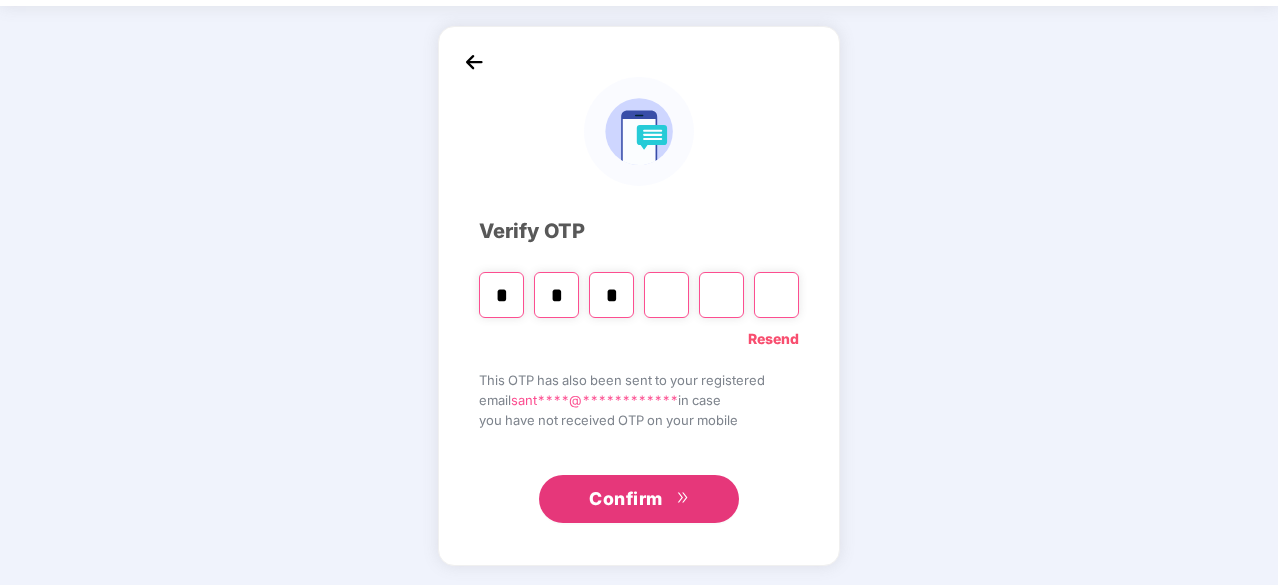 type on "*" 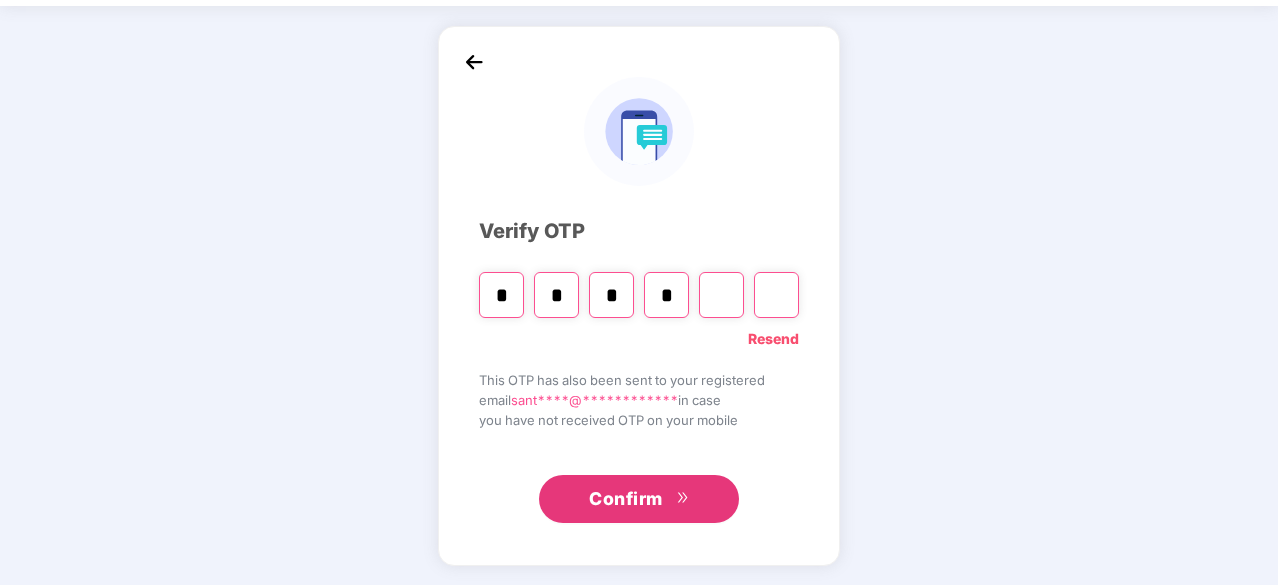 type 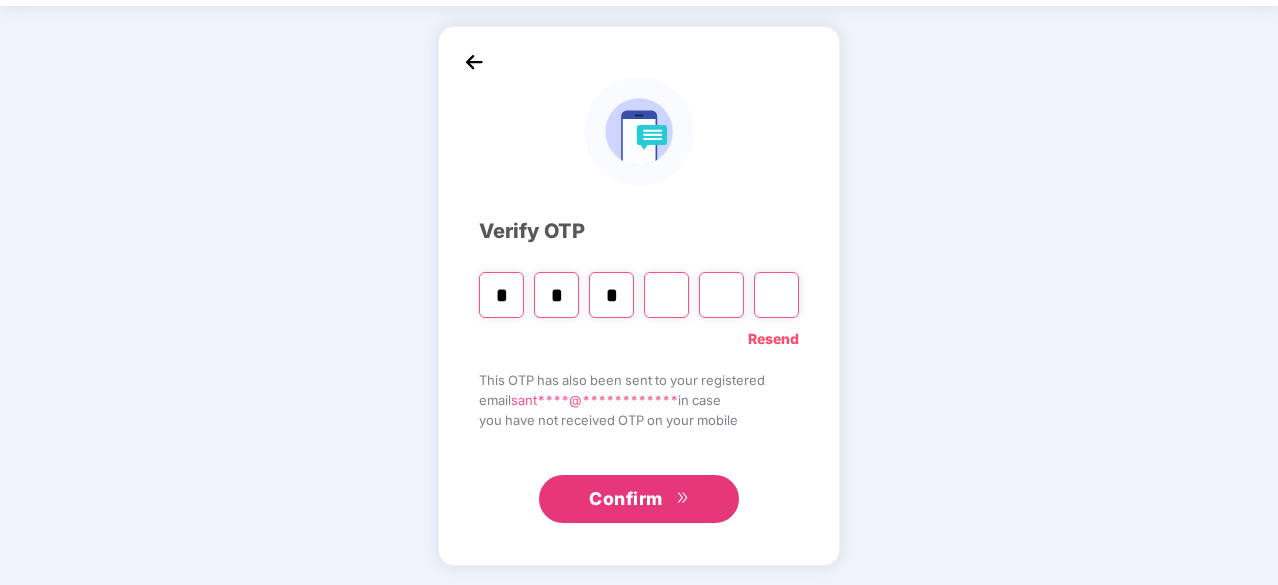 click on "*" at bounding box center (611, 295) 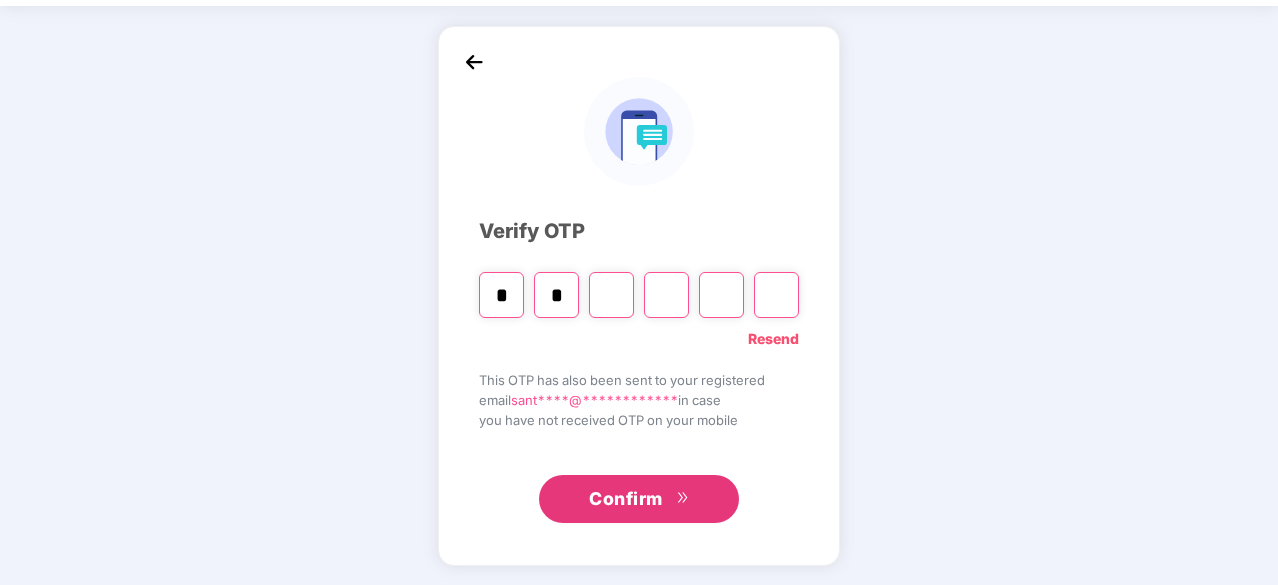 click at bounding box center (611, 295) 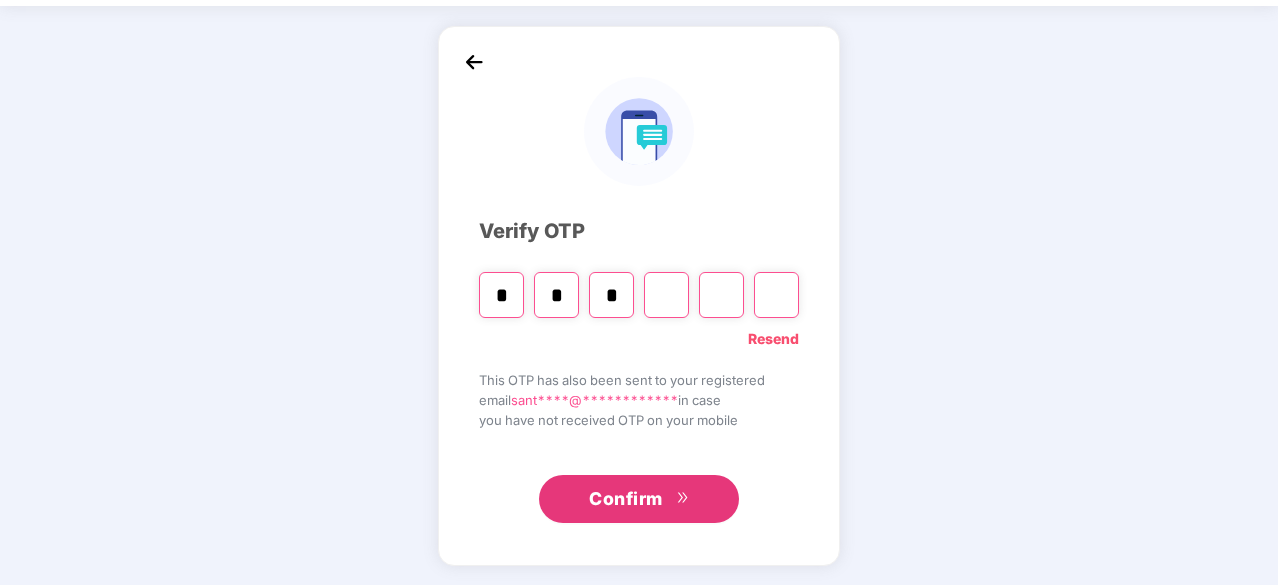 type on "*" 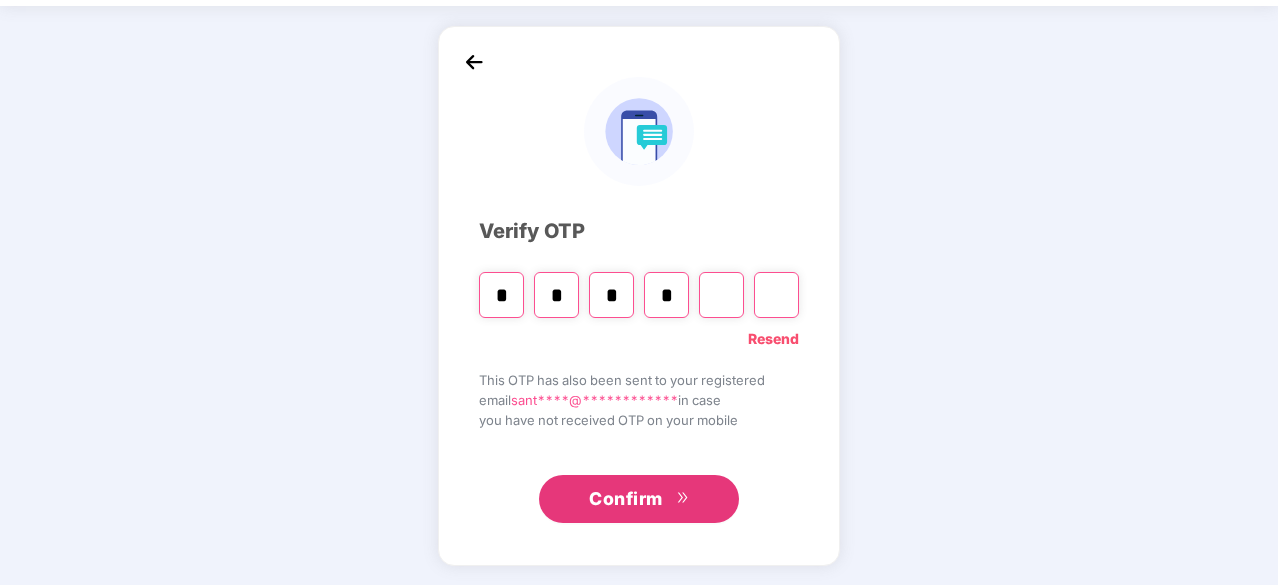 type on "*" 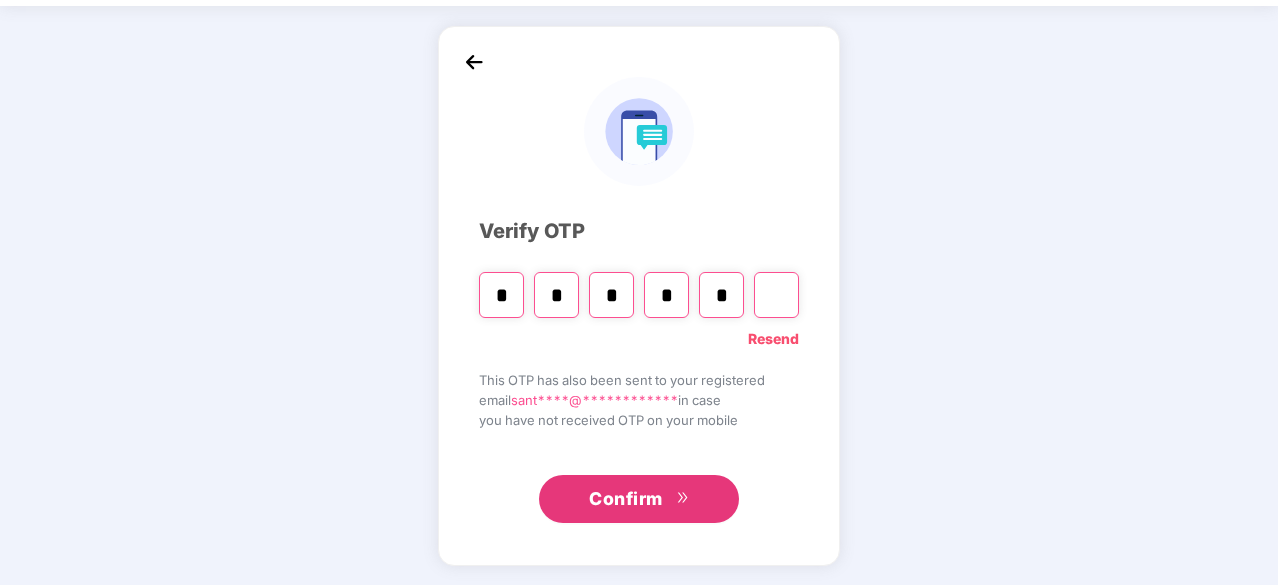 type on "*" 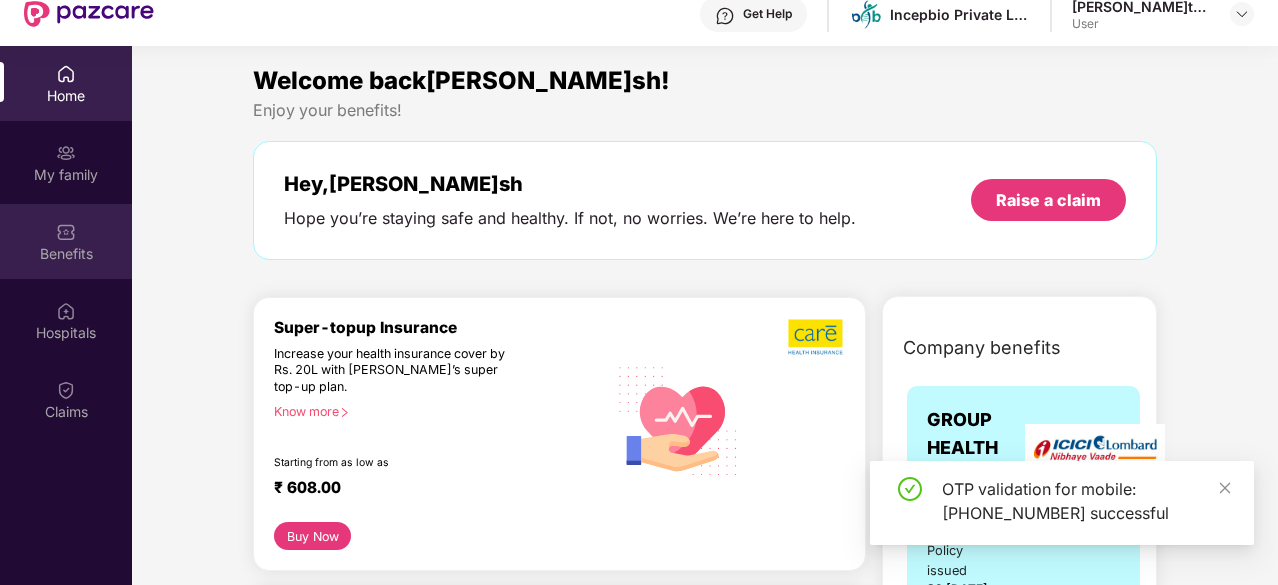 click on "Benefits" at bounding box center [66, 241] 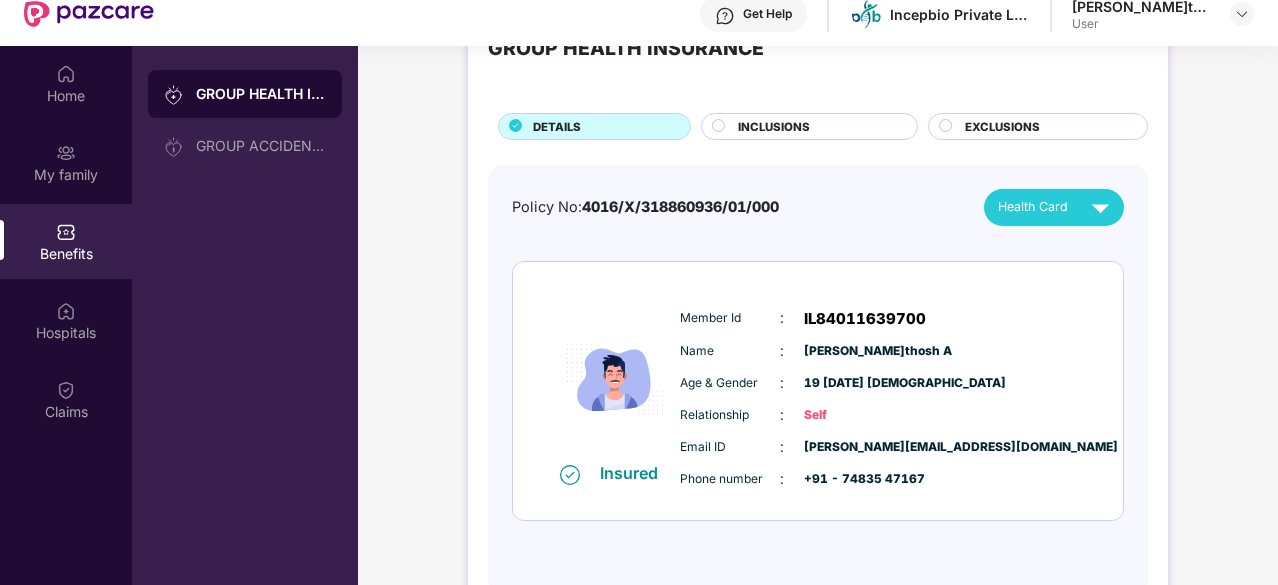 scroll, scrollTop: 89, scrollLeft: 0, axis: vertical 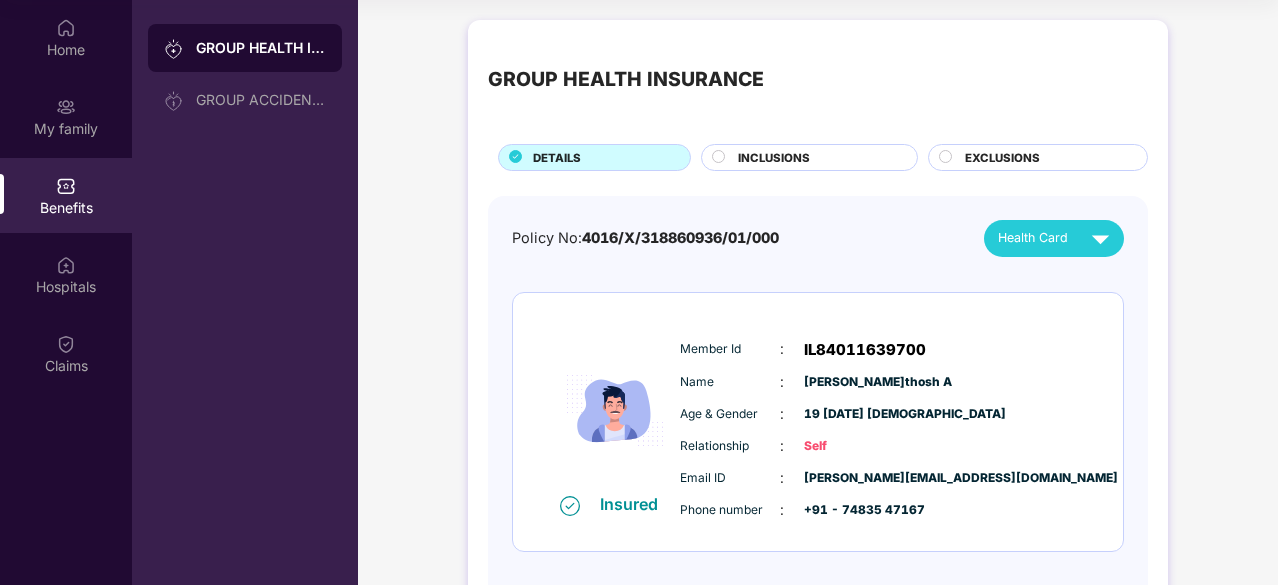 click on "INCLUSIONS" at bounding box center (774, 158) 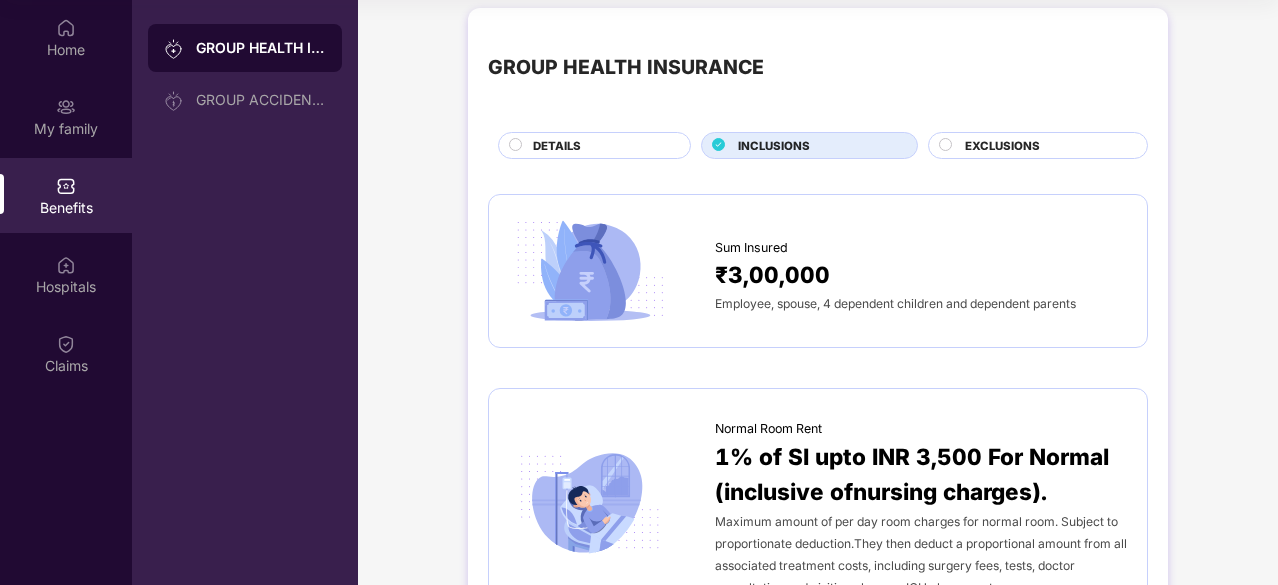 scroll, scrollTop: 0, scrollLeft: 0, axis: both 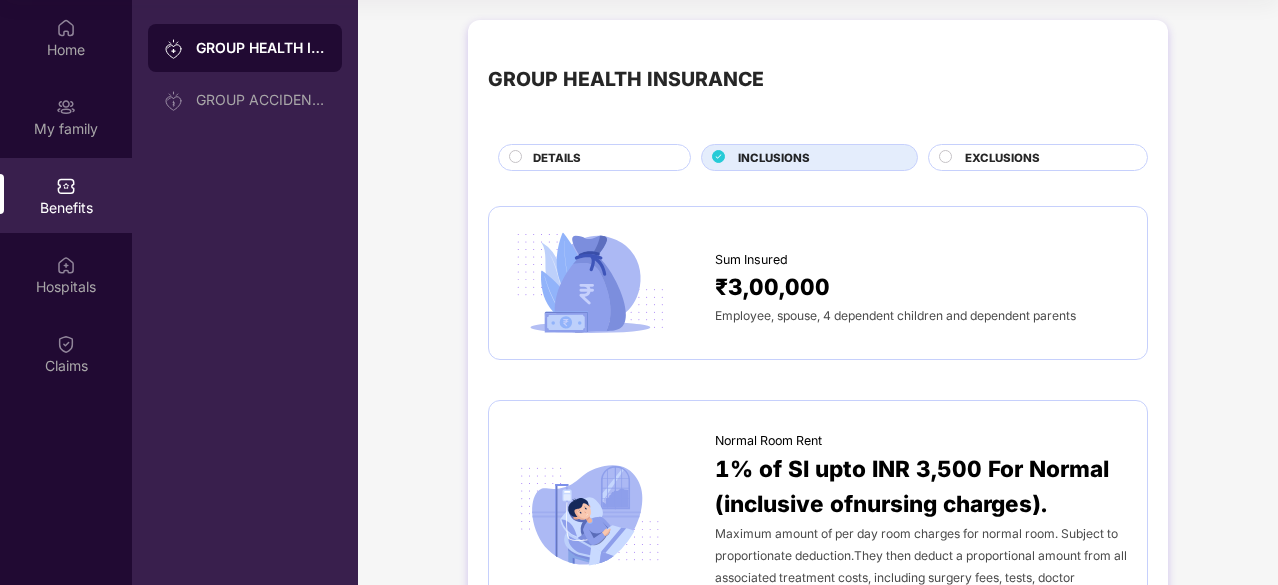 click on "EXCLUSIONS" at bounding box center [1002, 158] 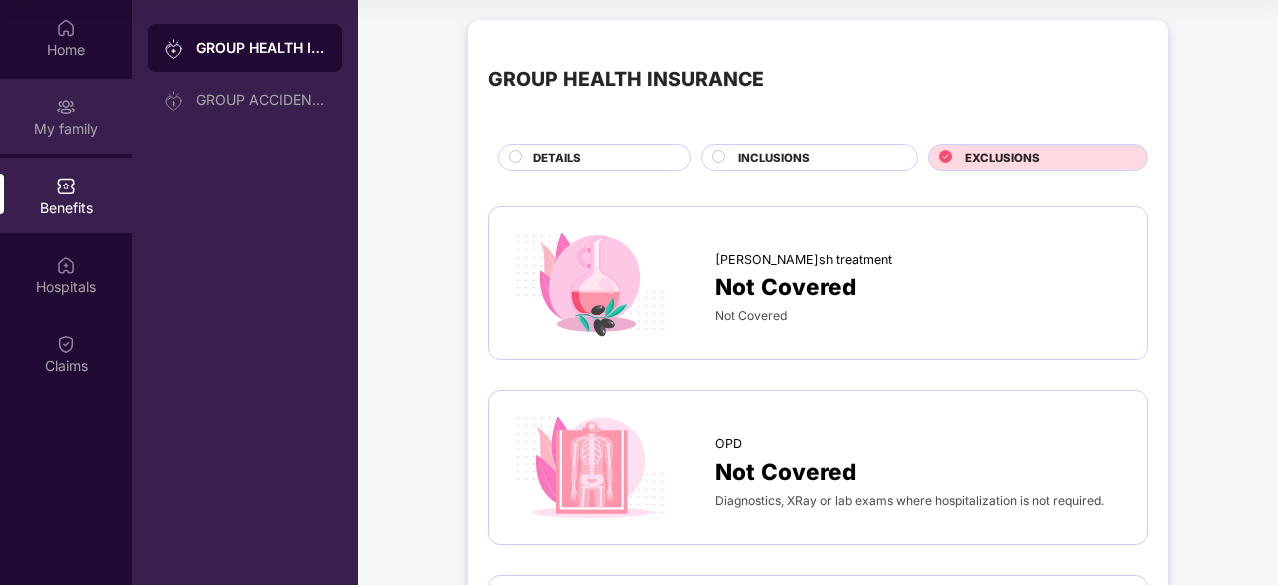 click on "My family" at bounding box center (66, 129) 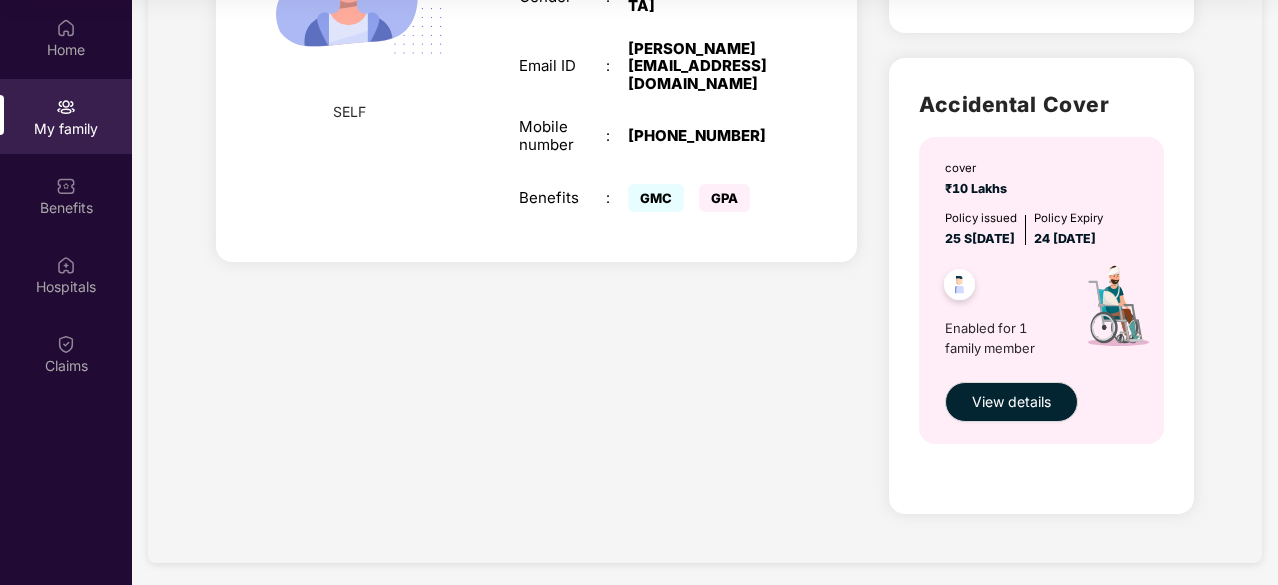 scroll, scrollTop: 573, scrollLeft: 0, axis: vertical 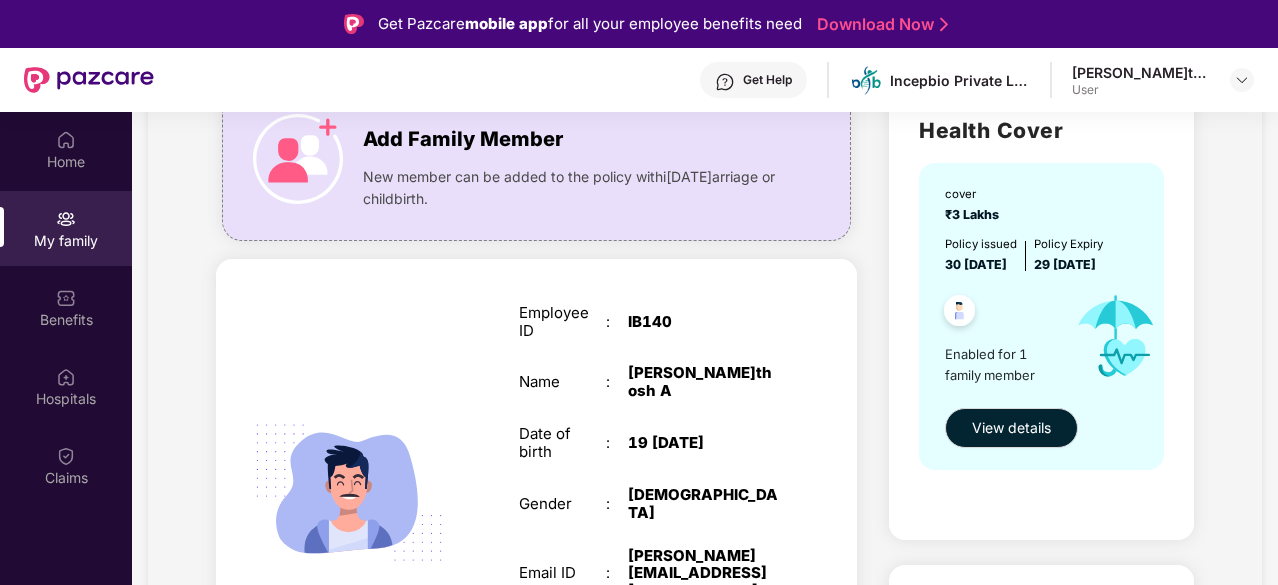 drag, startPoint x: 1040, startPoint y: 263, endPoint x: 1131, endPoint y: 260, distance: 91.04944 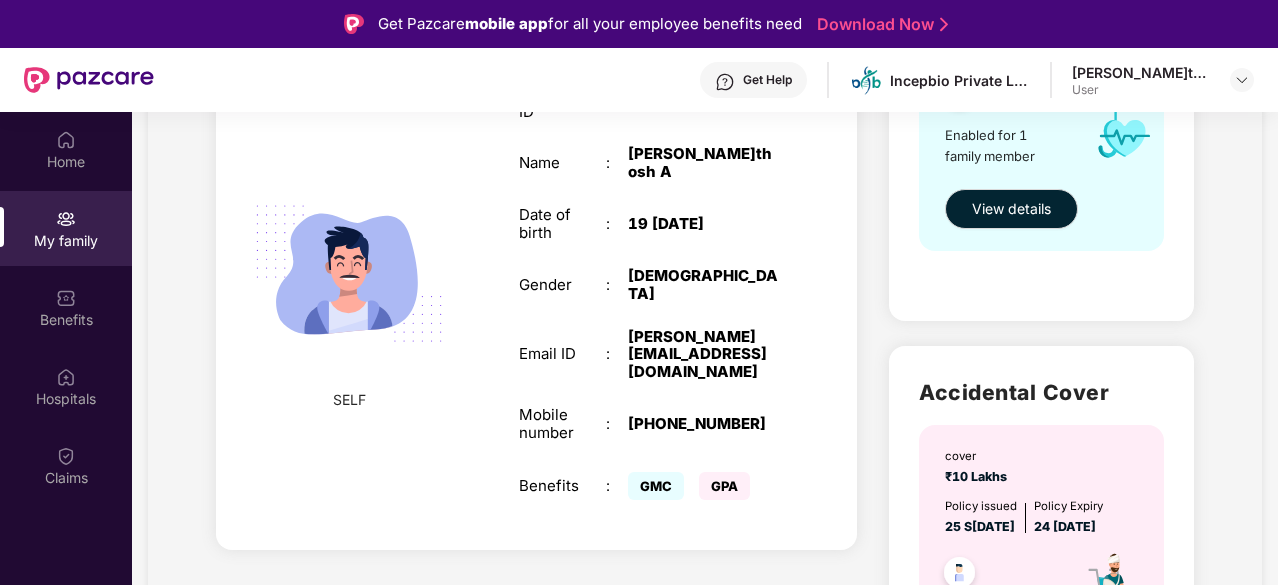 scroll, scrollTop: 389, scrollLeft: 0, axis: vertical 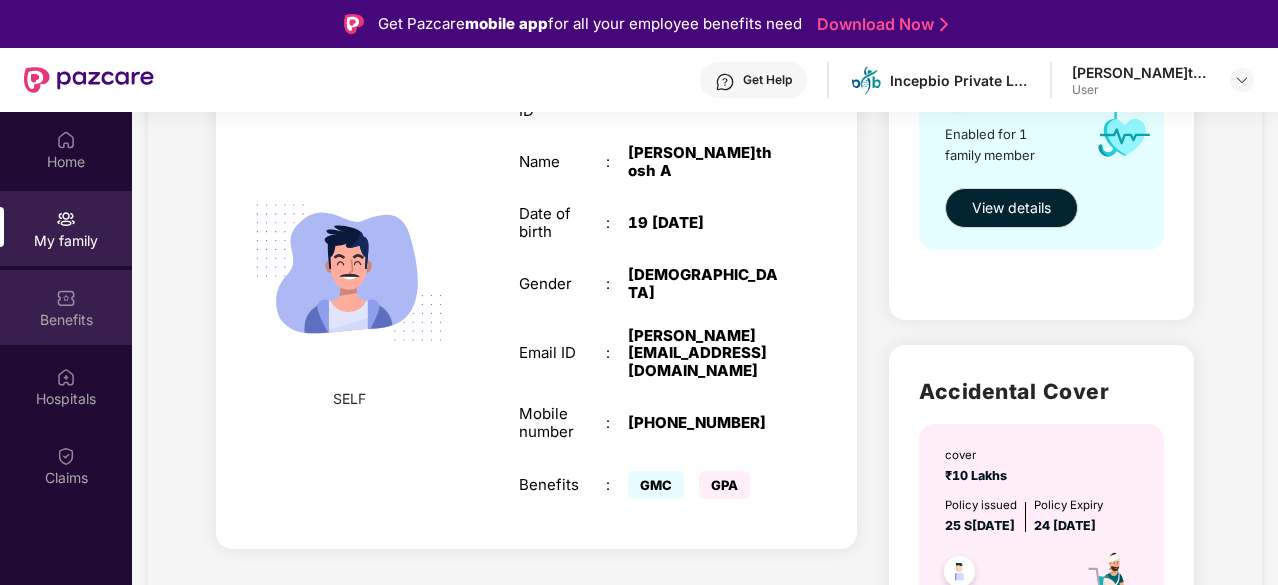 click on "Benefits" at bounding box center [66, 307] 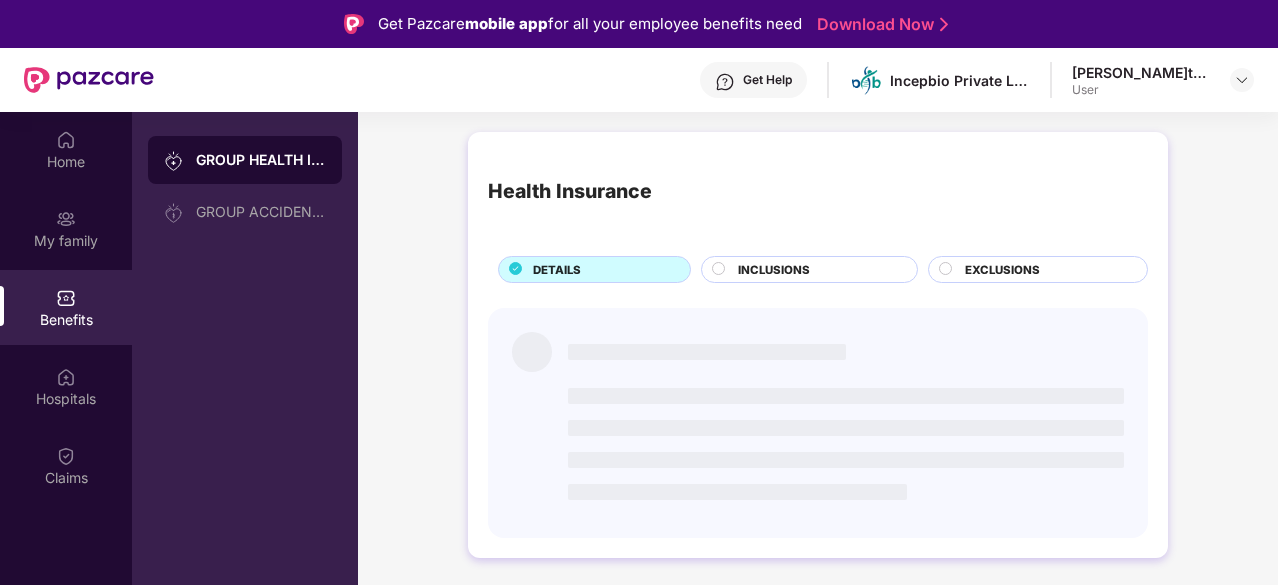 scroll, scrollTop: 0, scrollLeft: 0, axis: both 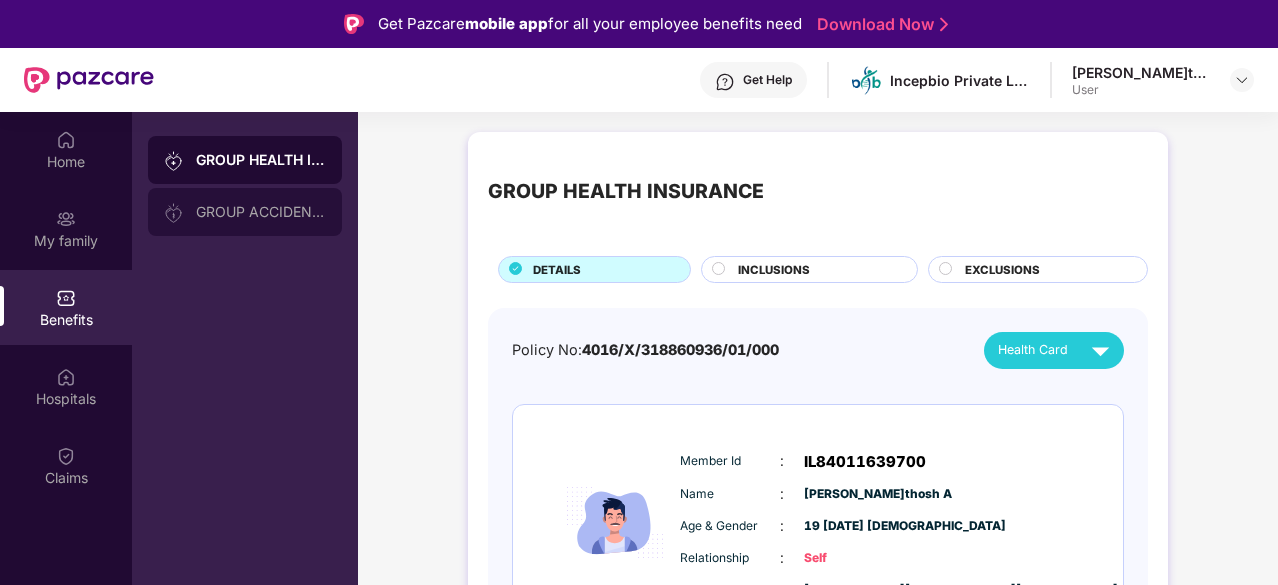click on "GROUP ACCIDENTAL INSURANCE" at bounding box center [261, 212] 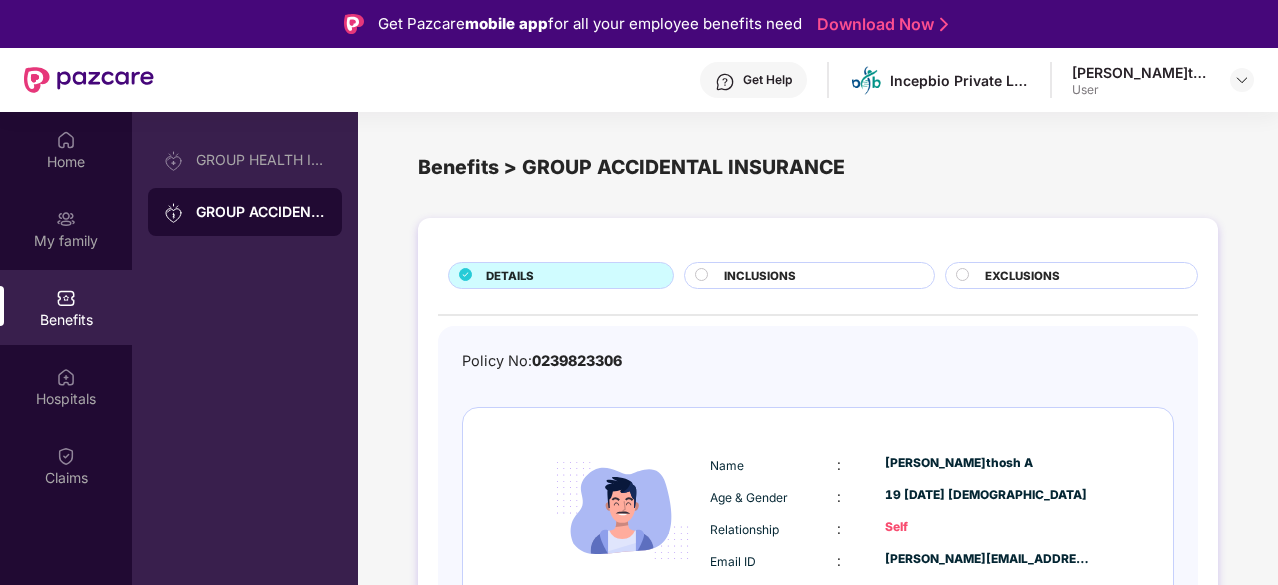 click on "Benefits" at bounding box center [66, 320] 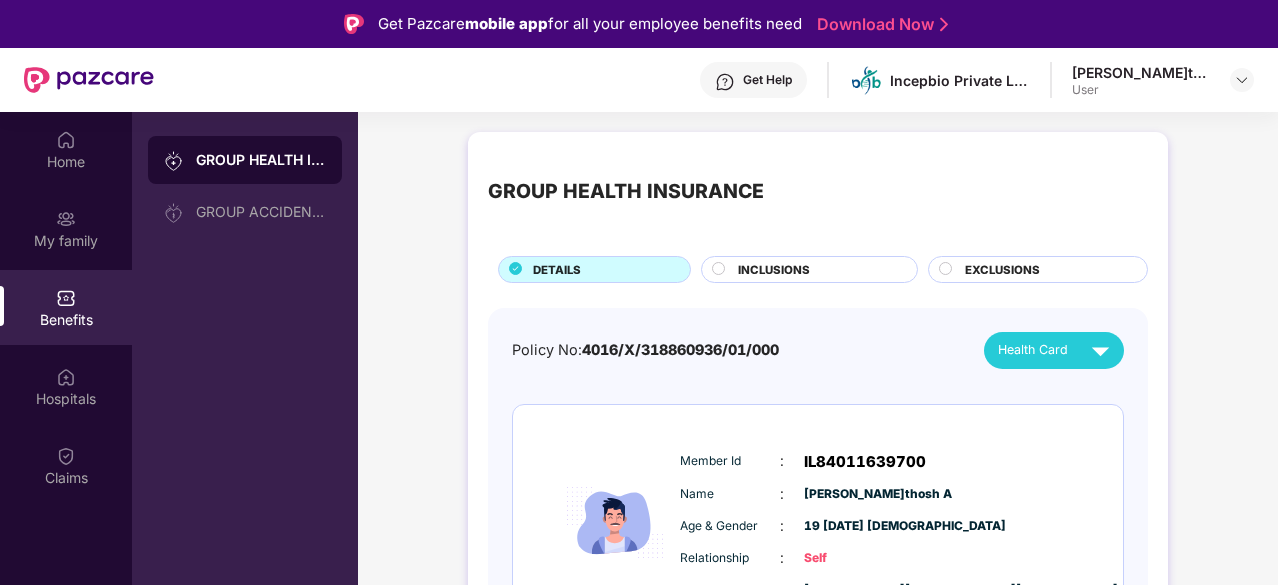 scroll, scrollTop: 89, scrollLeft: 0, axis: vertical 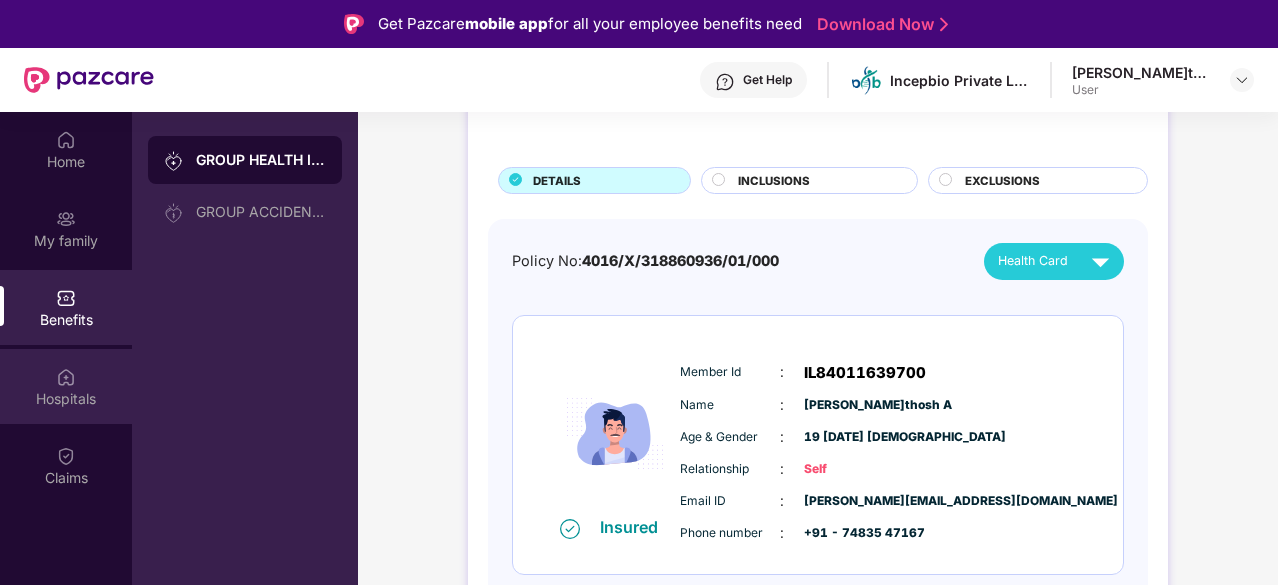 click on "Hospitals" at bounding box center [66, 399] 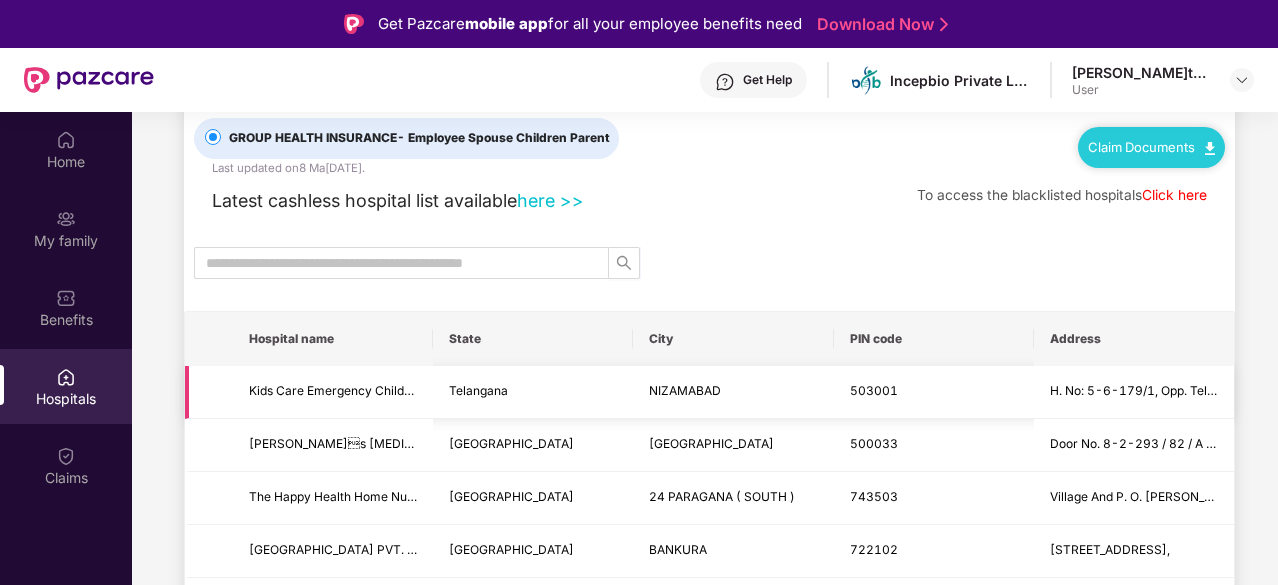 scroll, scrollTop: 55, scrollLeft: 0, axis: vertical 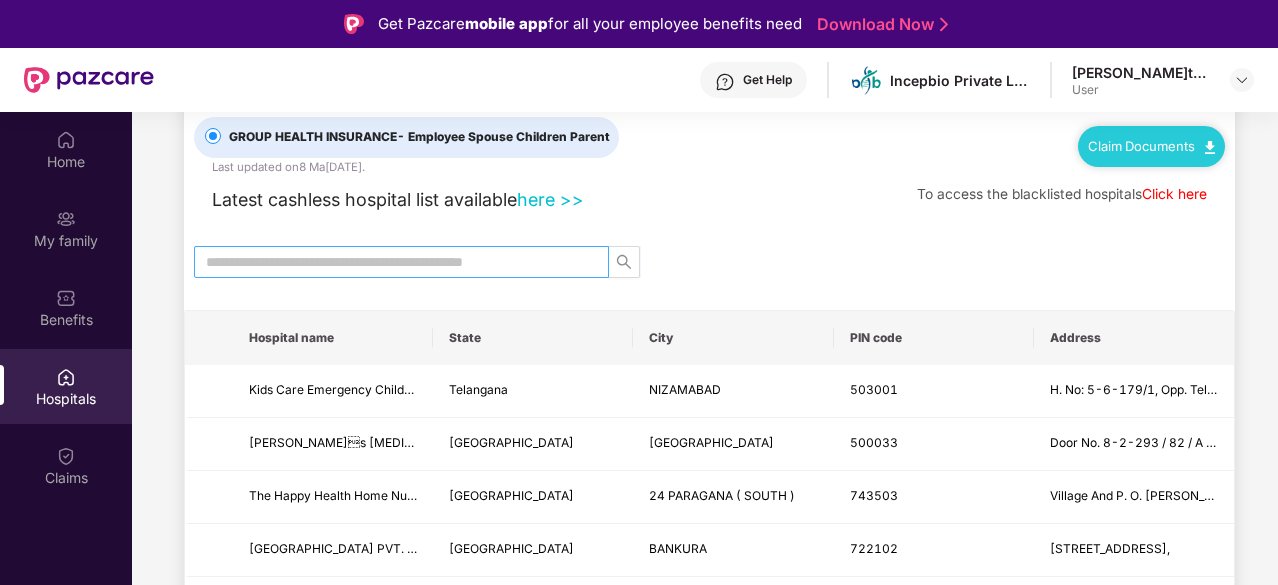 click at bounding box center [393, 262] 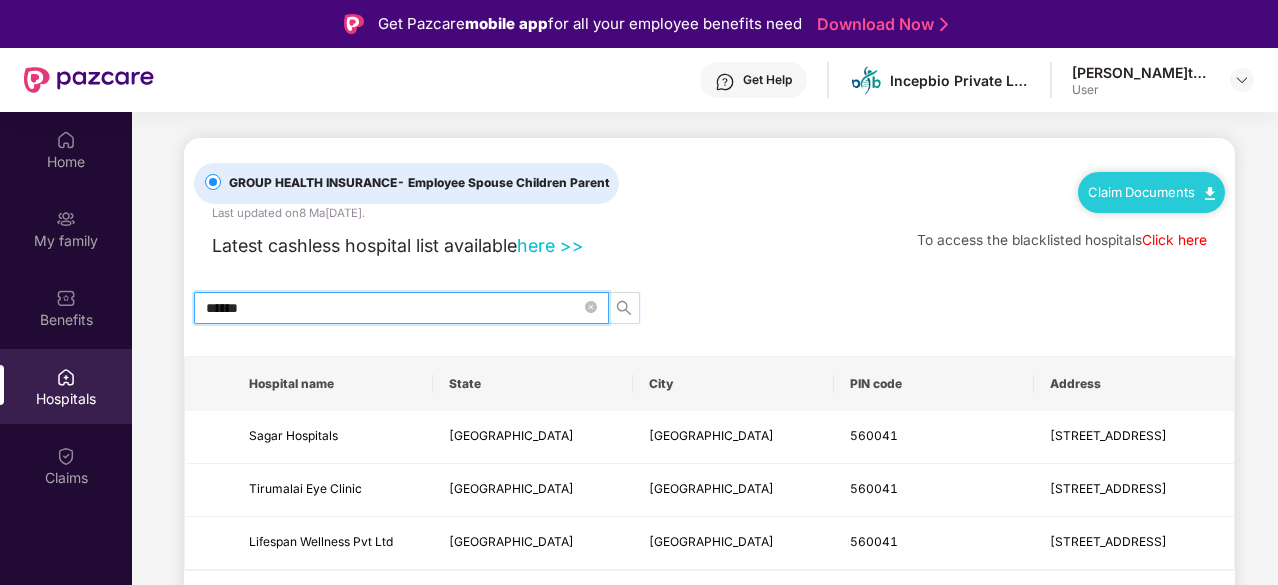 scroll, scrollTop: 5, scrollLeft: 0, axis: vertical 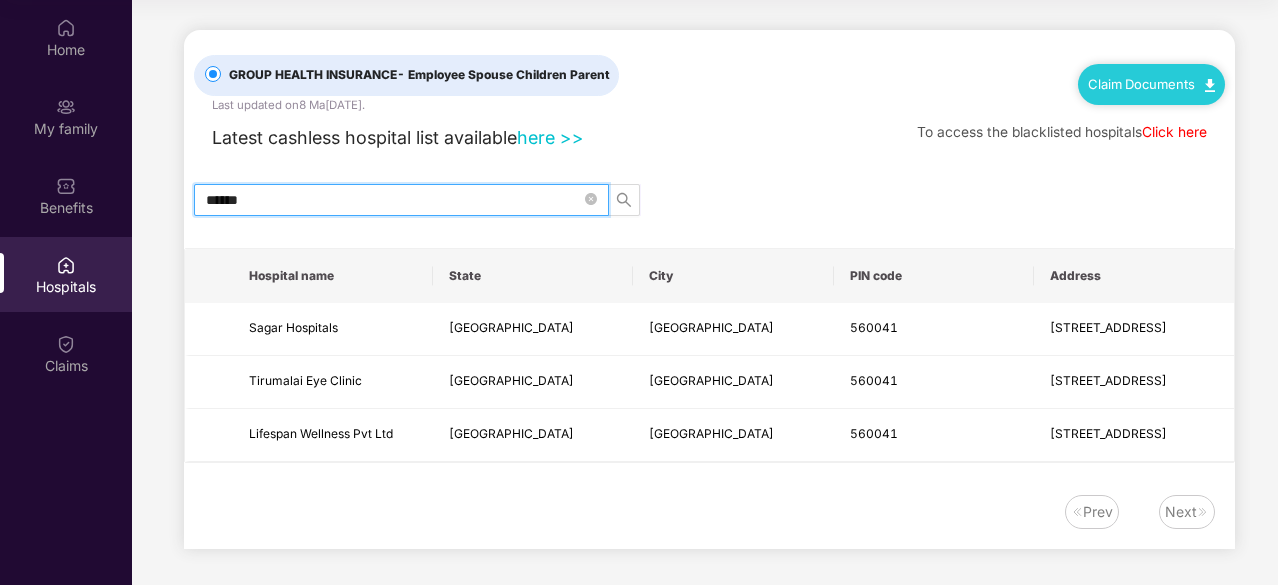 type on "******" 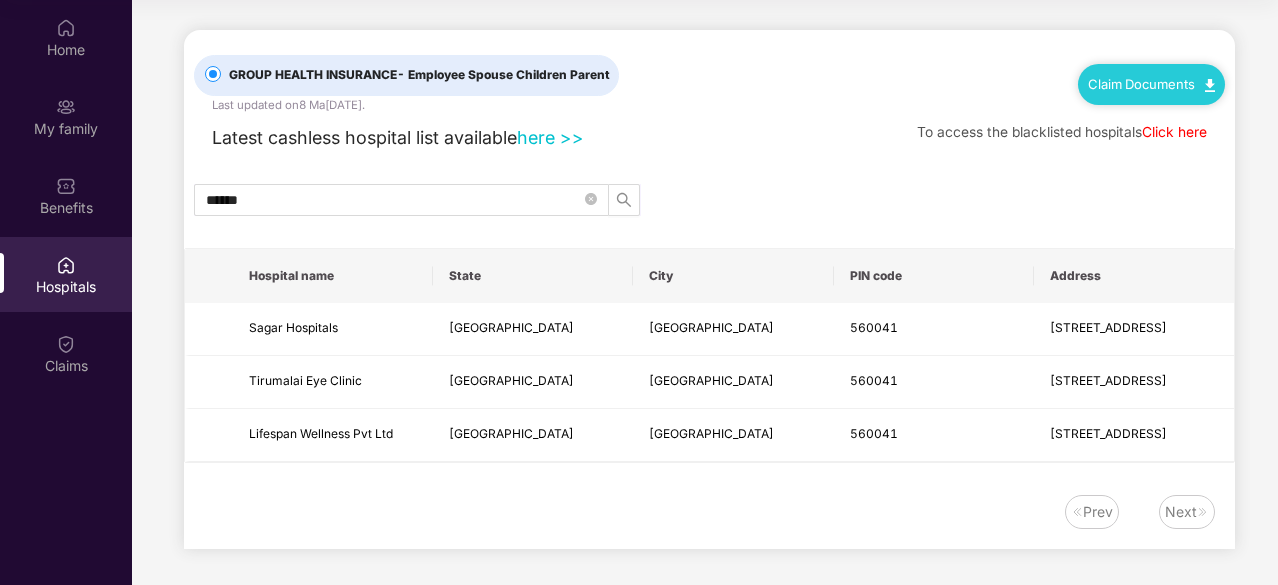 click on "Click here" at bounding box center [1174, 132] 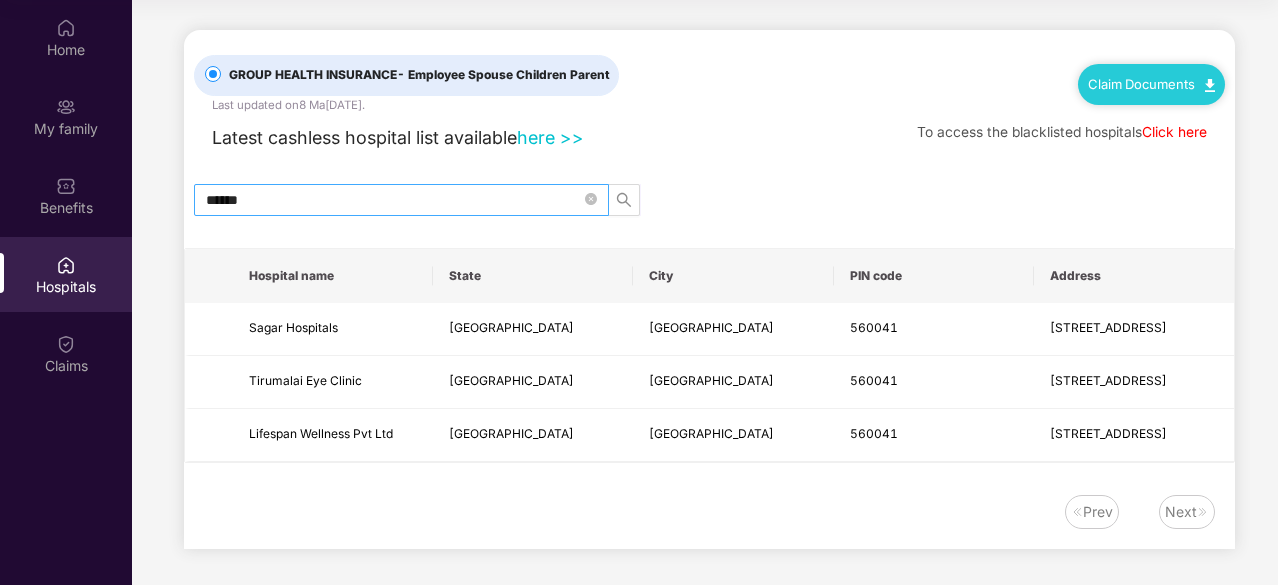 scroll, scrollTop: 0, scrollLeft: 0, axis: both 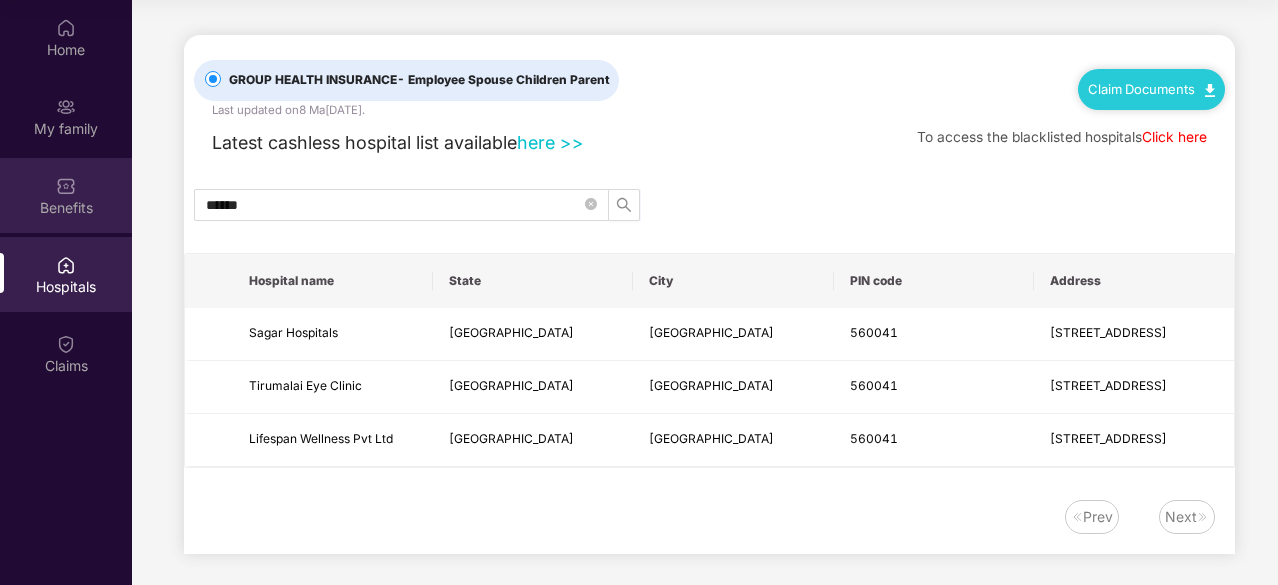 click on "Benefits" at bounding box center (66, 208) 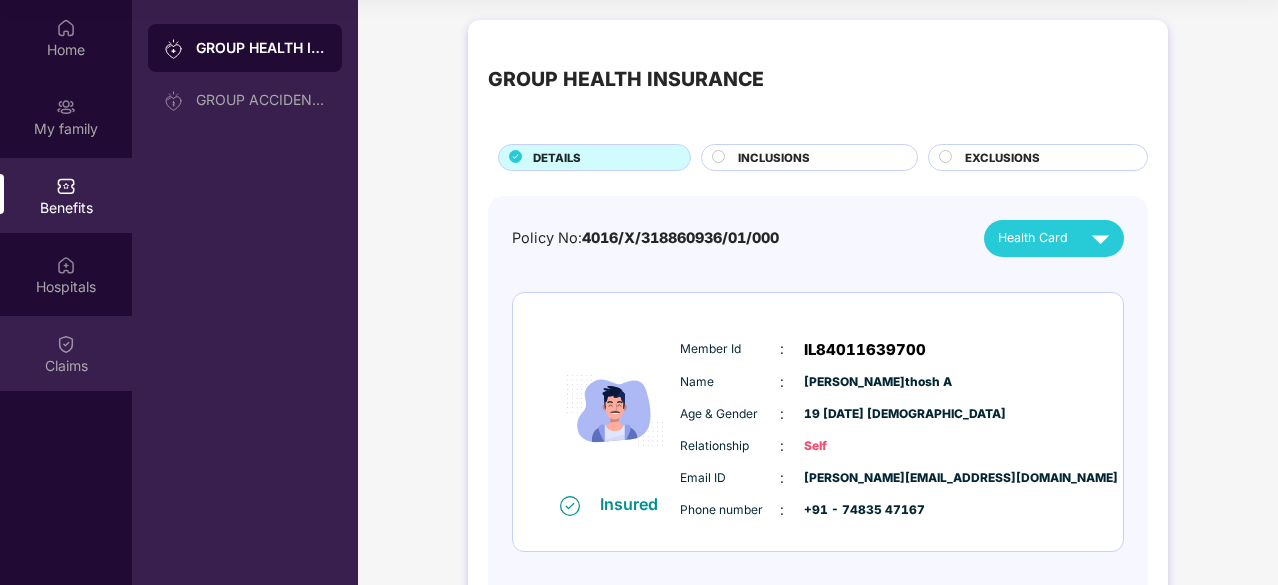 click on "Claims" at bounding box center (66, 366) 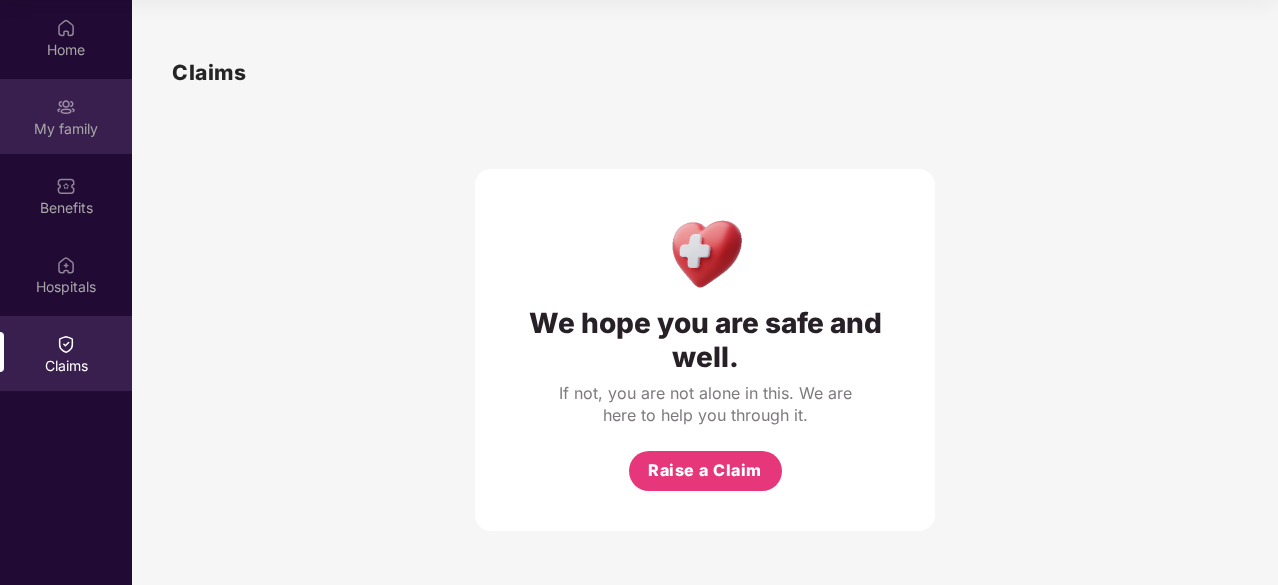 click on "My family" at bounding box center [66, 116] 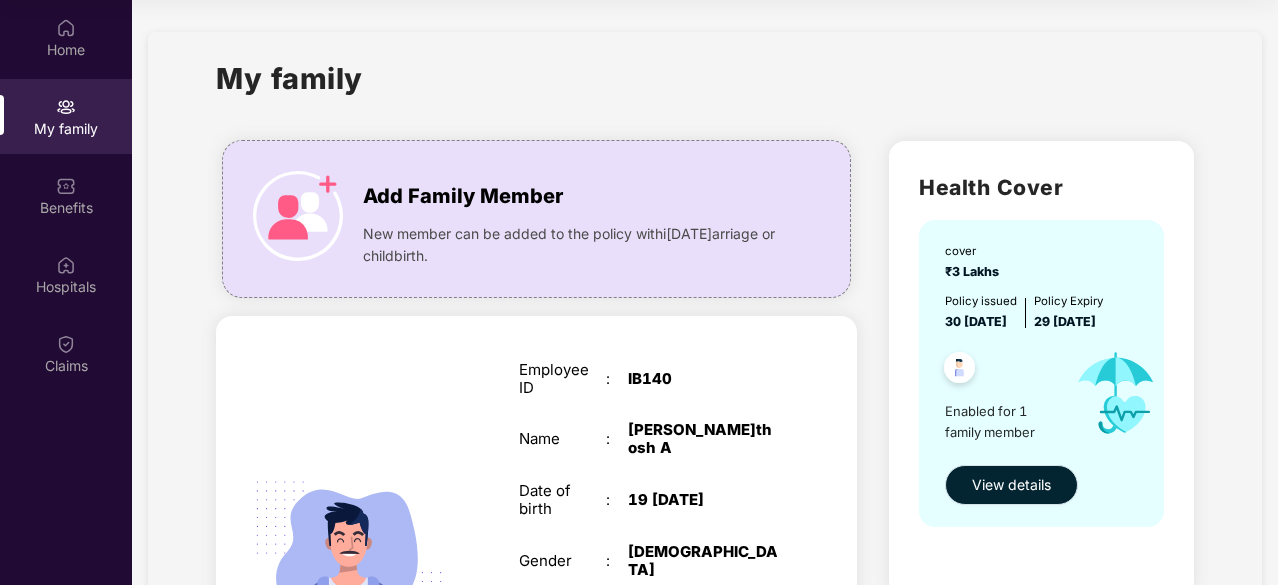 click on "View details" at bounding box center [1011, 485] 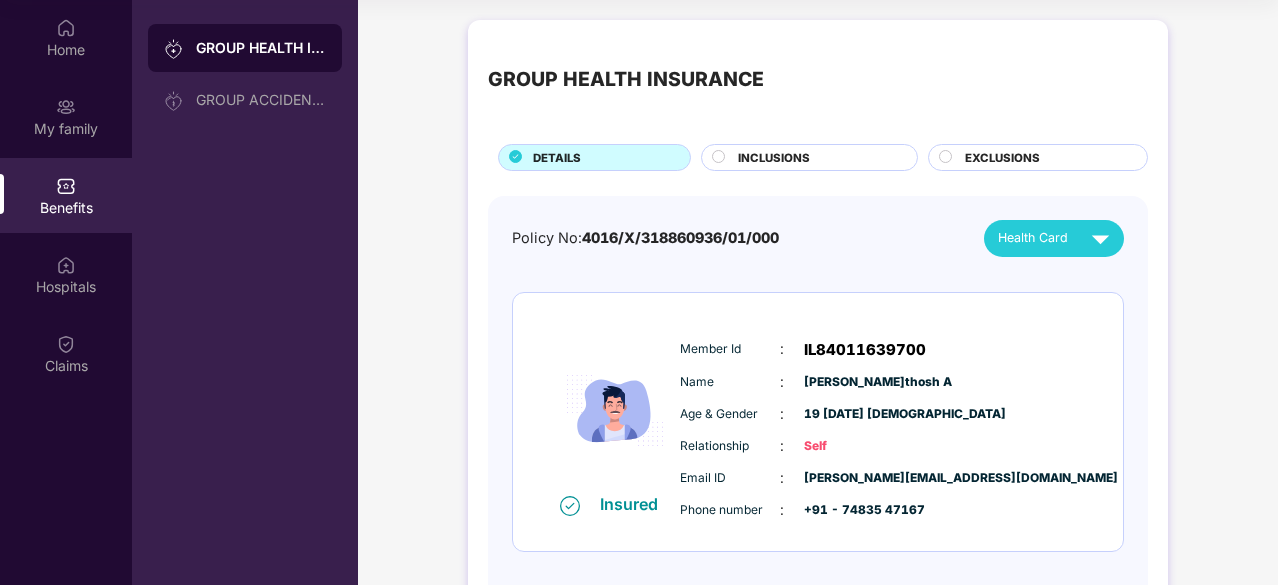 scroll, scrollTop: 89, scrollLeft: 0, axis: vertical 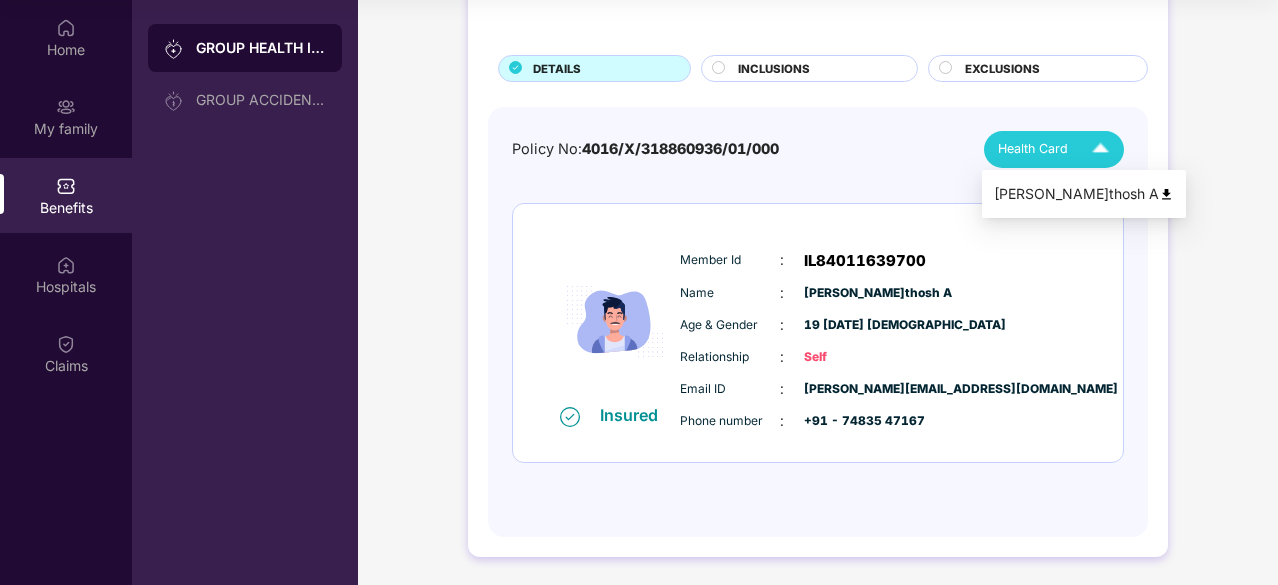 click on "Health Card" at bounding box center (1033, 149) 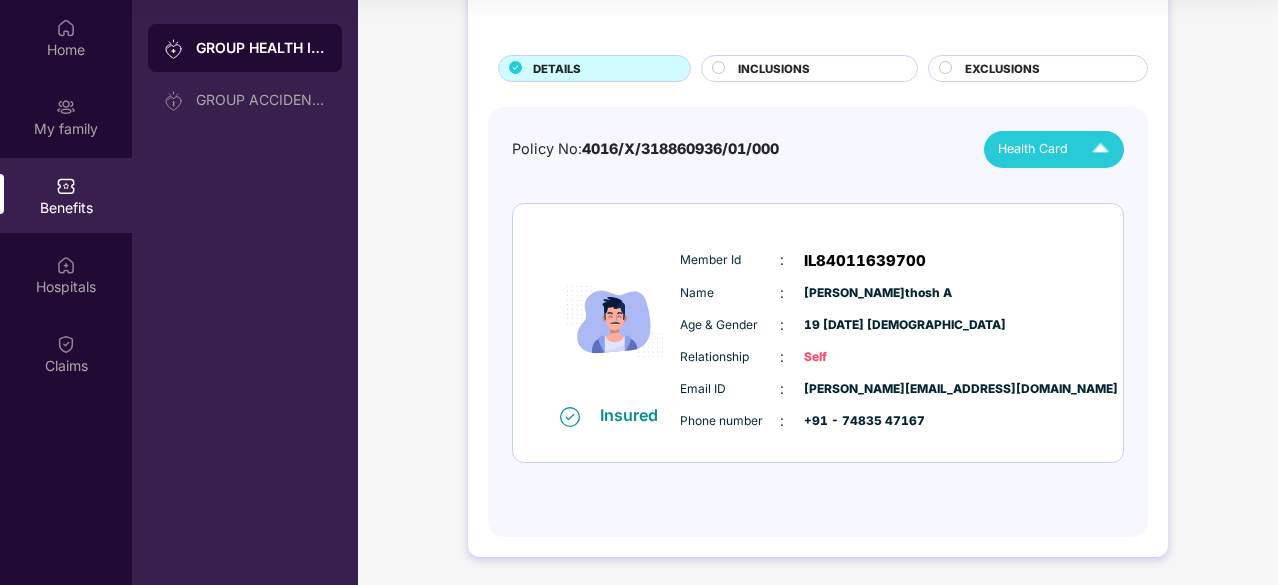click on "INCLUSIONS" at bounding box center [817, 70] 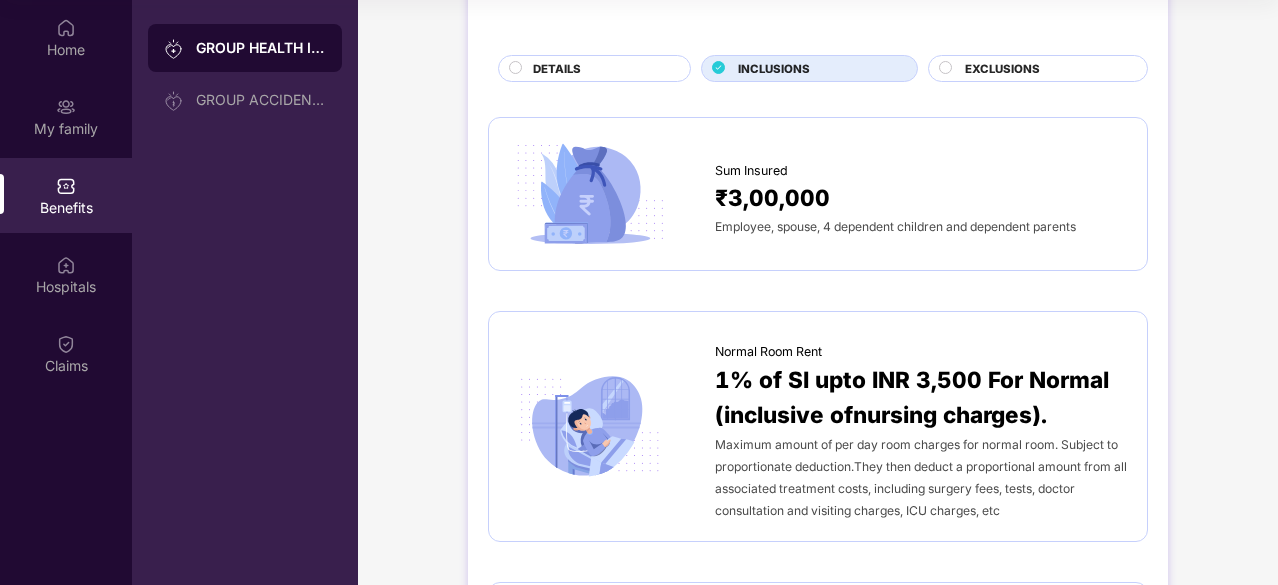 click on "EXCLUSIONS" at bounding box center (1046, 70) 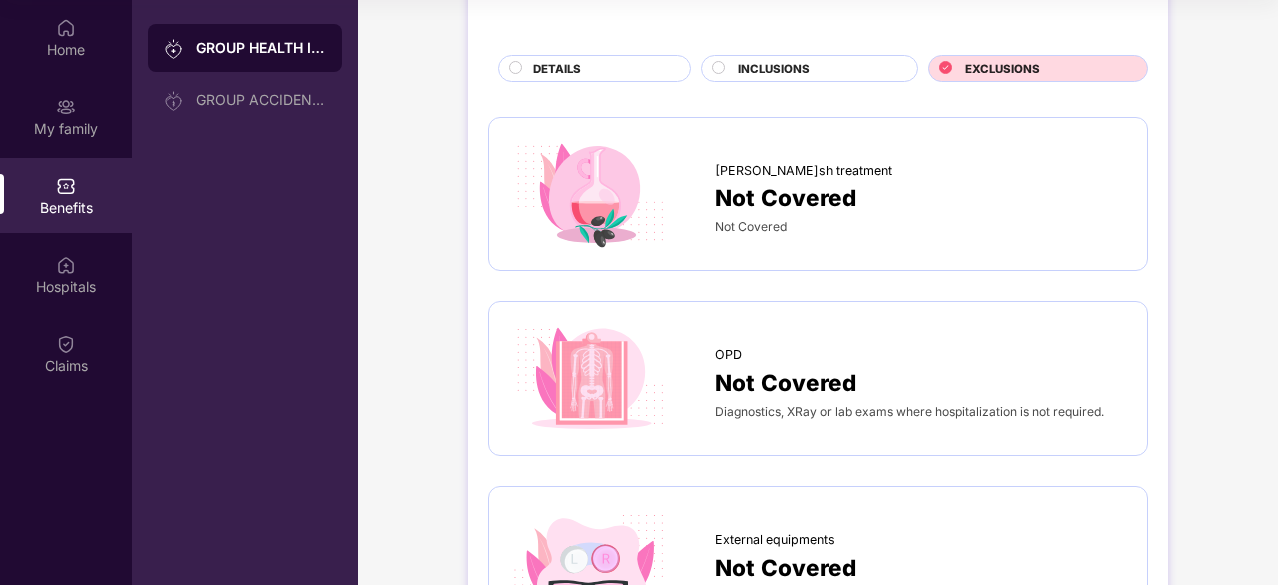 click on "INCLUSIONS" at bounding box center [817, 70] 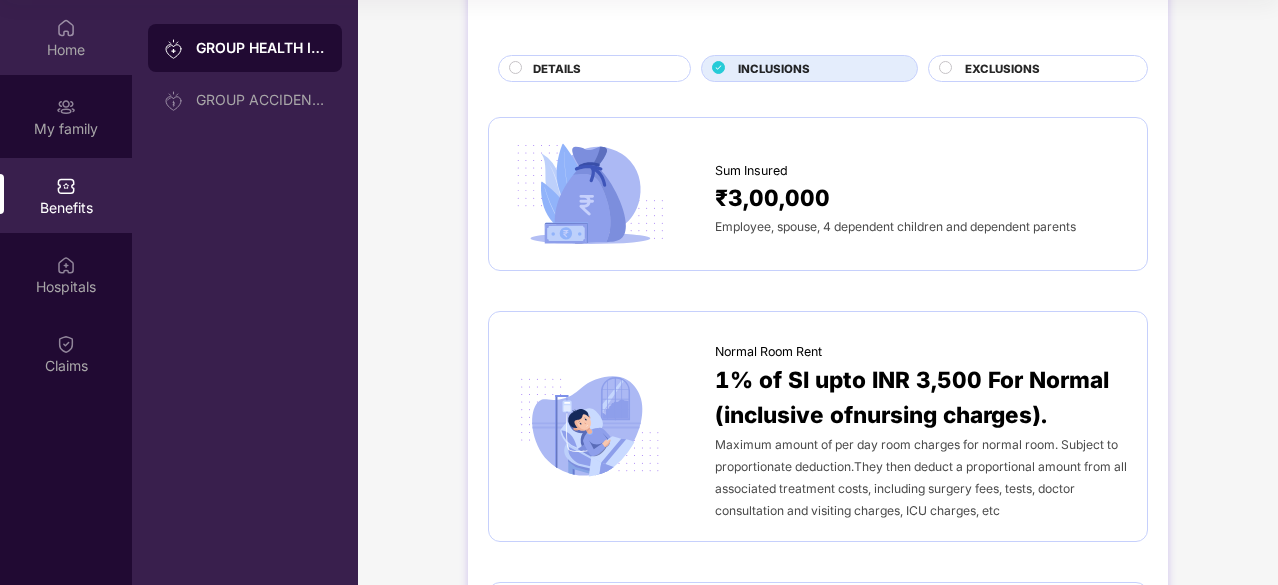 click on "Home" at bounding box center (66, 50) 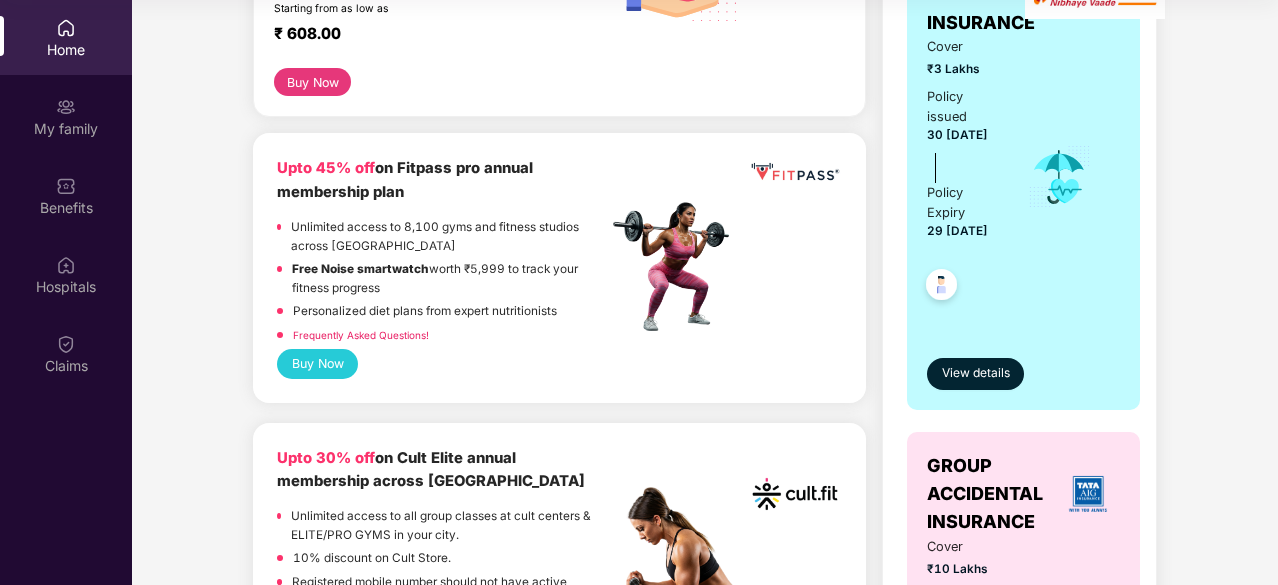 scroll, scrollTop: 0, scrollLeft: 0, axis: both 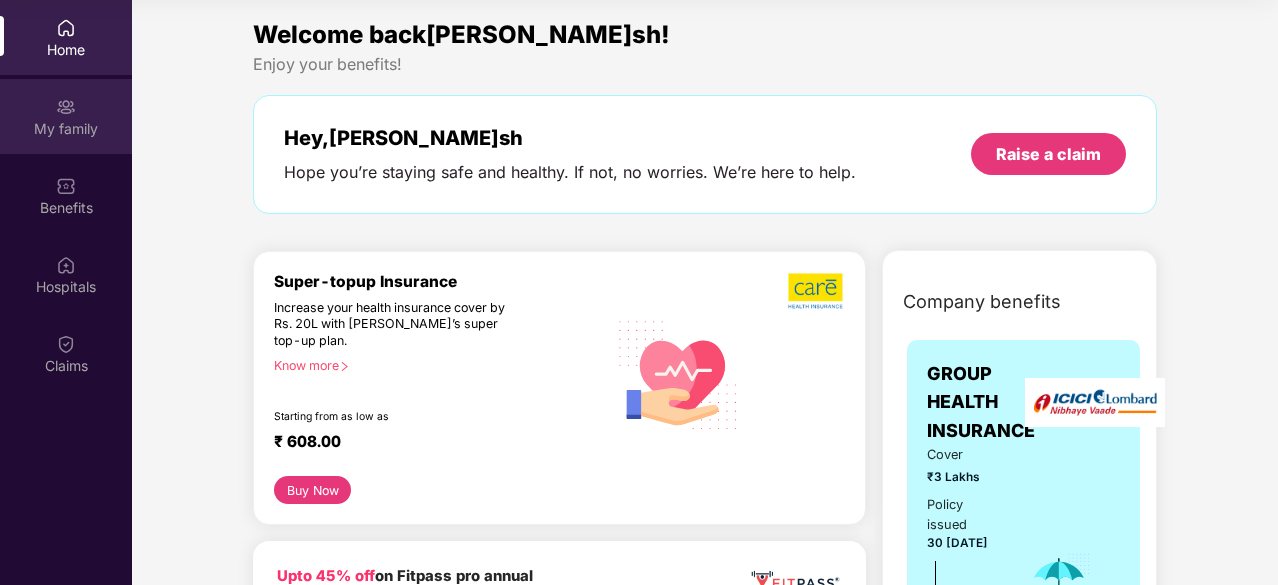 click on "My family" at bounding box center (66, 116) 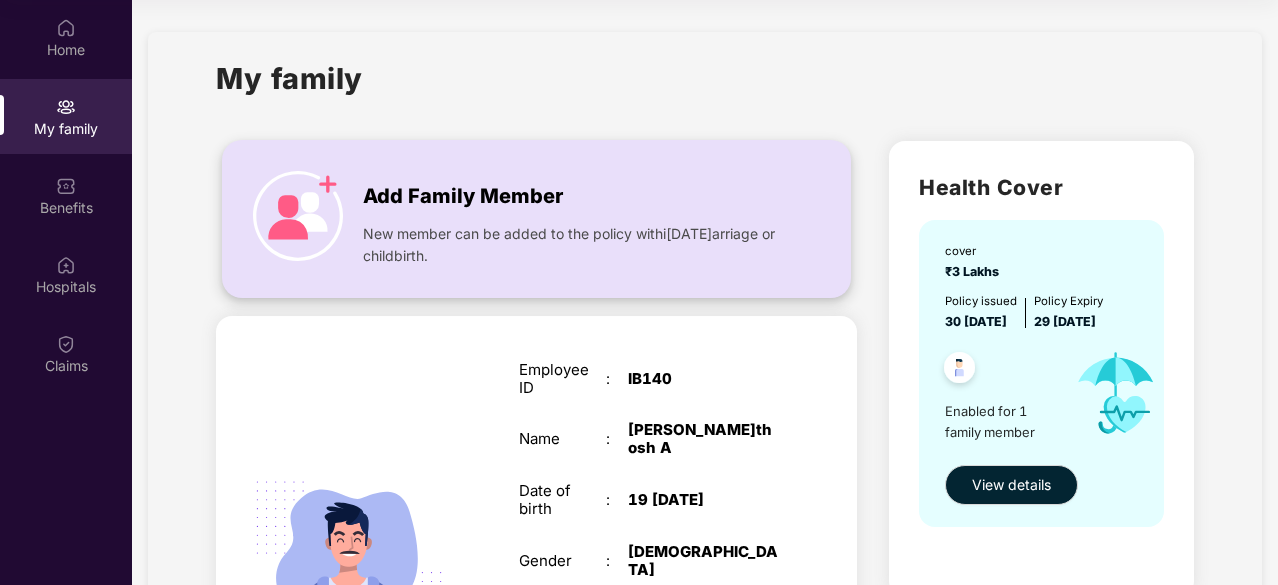 click on "Add Family Member" at bounding box center (463, 196) 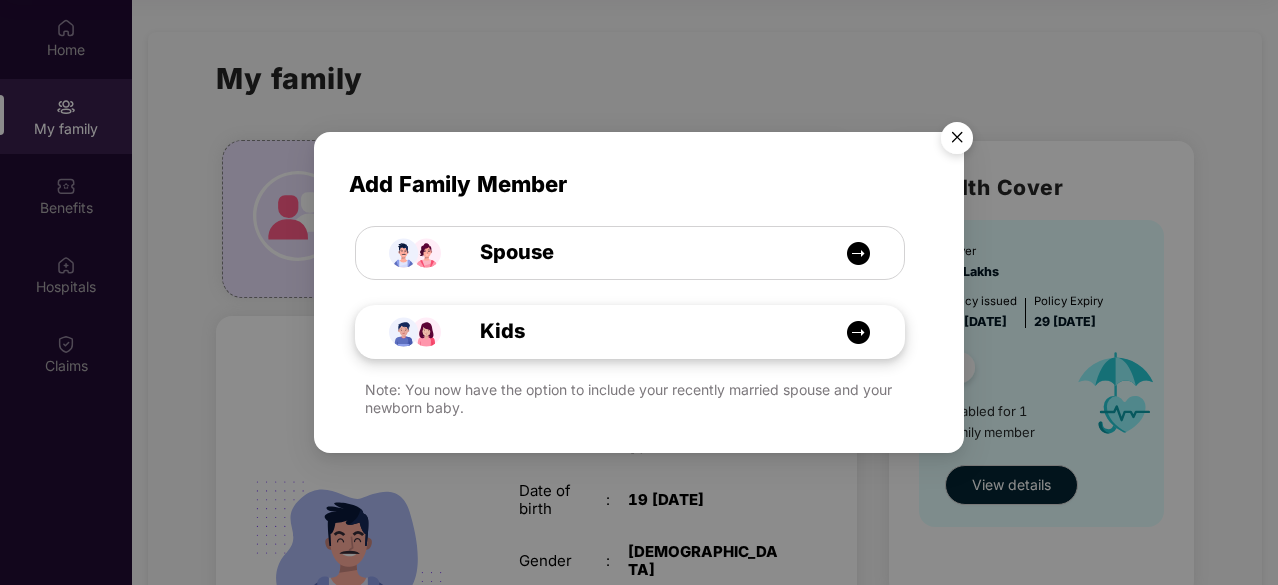drag, startPoint x: 798, startPoint y: 311, endPoint x: 784, endPoint y: 309, distance: 14.142136 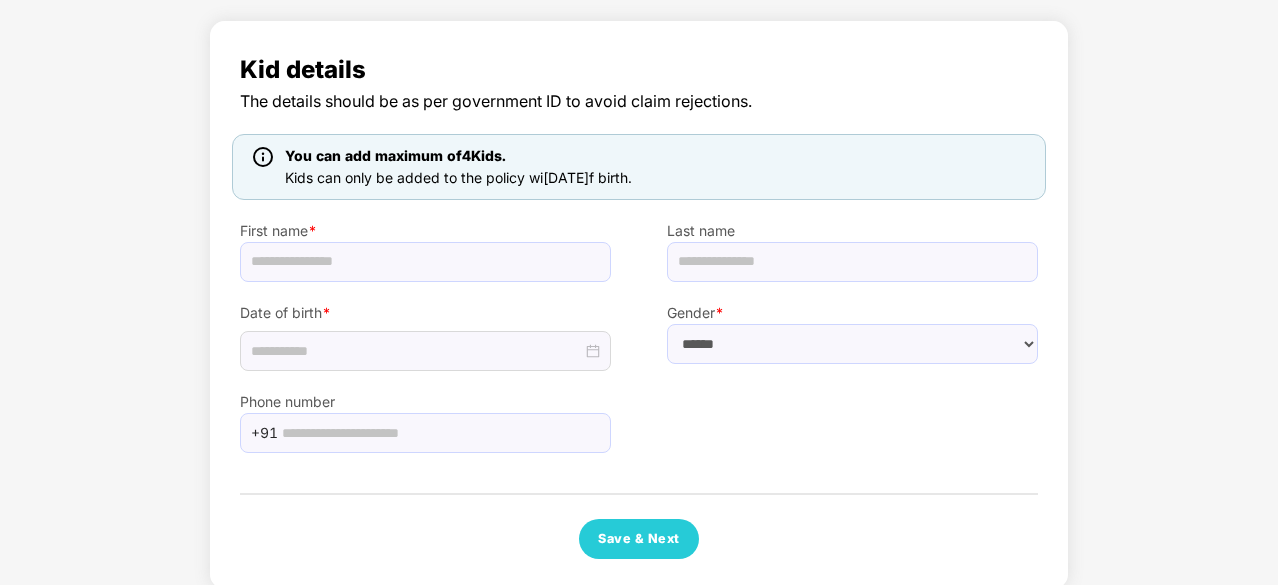 click on "Kid details The details should be as per government ID to avoid claim rejections. You can add maximum of  4  Kids. Kids can only be added to the policy wi[DATE]f birth. First name  * Last name Date of birth  * Gender  * ****** **** ****** Phone number +91 Save & Next" at bounding box center (639, 305) 